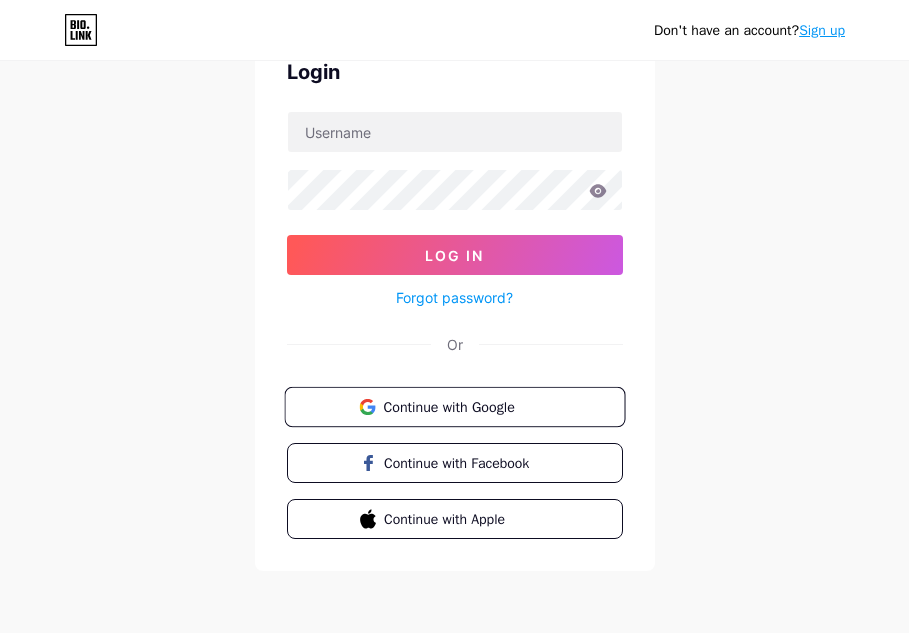 scroll, scrollTop: 104, scrollLeft: 0, axis: vertical 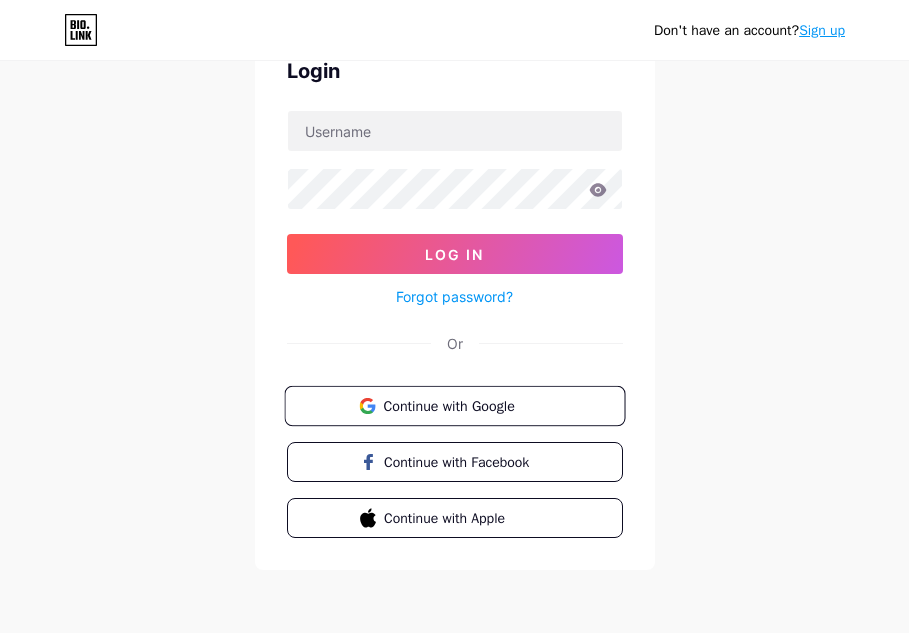 click on "Continue with Google" at bounding box center [466, 405] 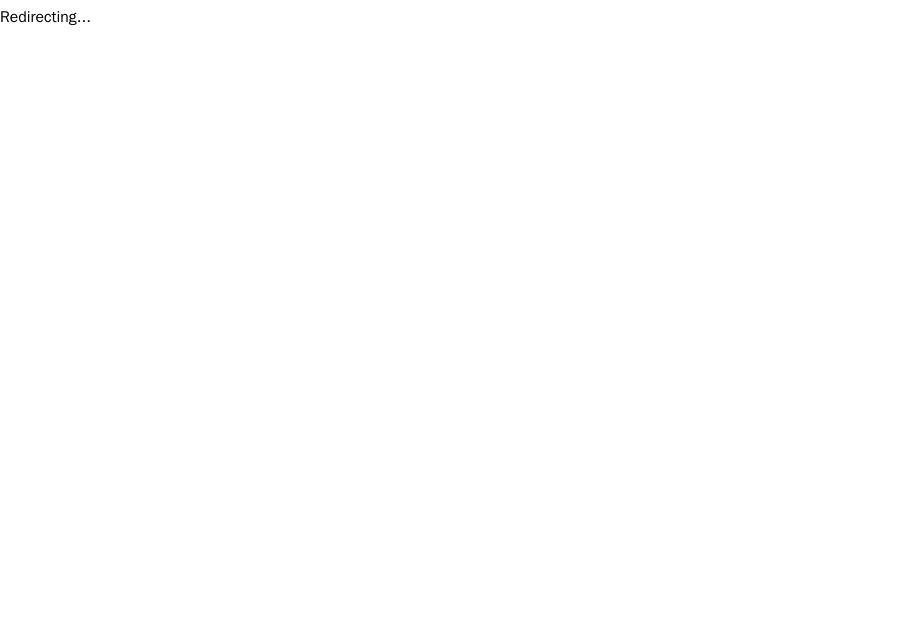 scroll, scrollTop: 0, scrollLeft: 0, axis: both 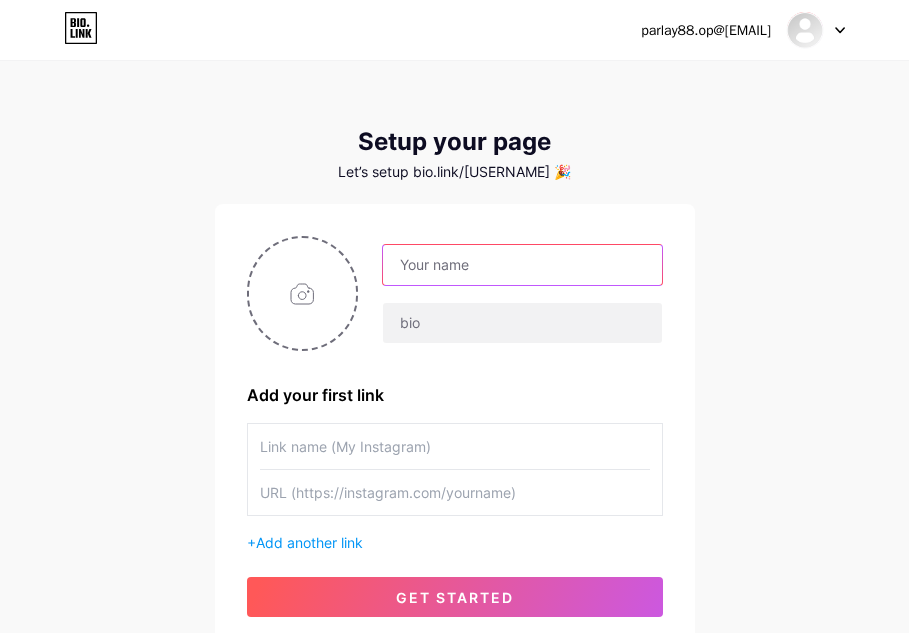 click at bounding box center [522, 265] 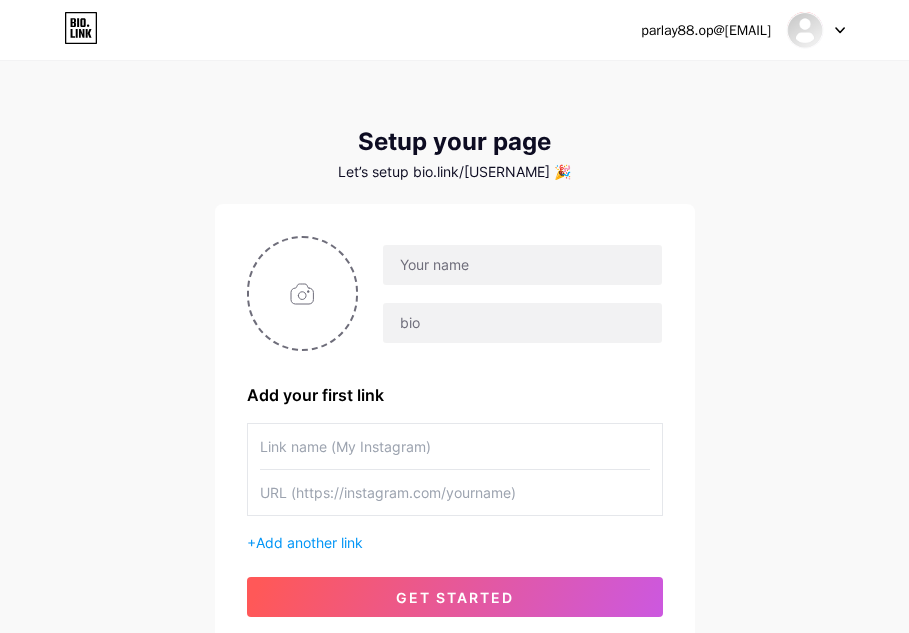 click at bounding box center [816, 30] 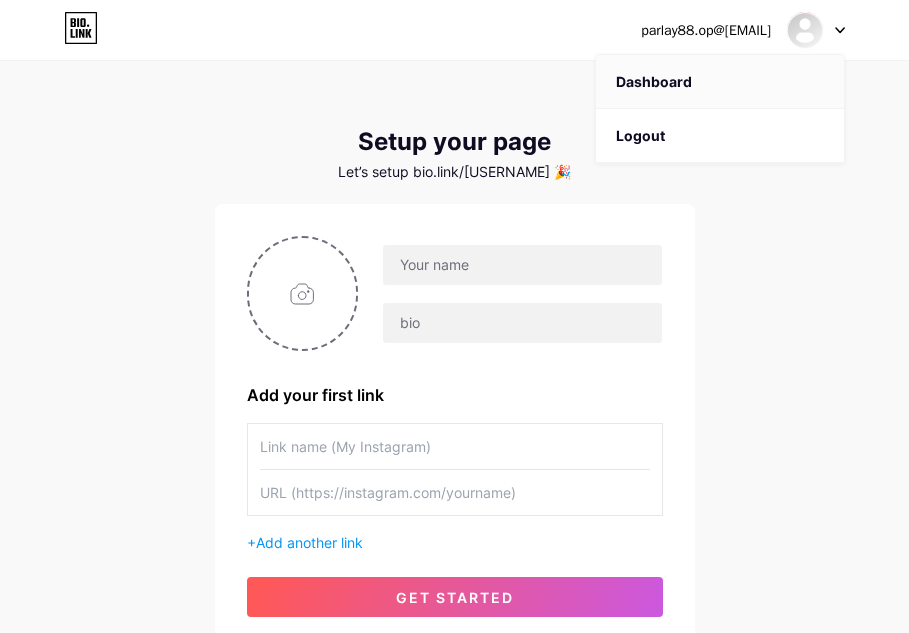 click on "Dashboard" at bounding box center (720, 82) 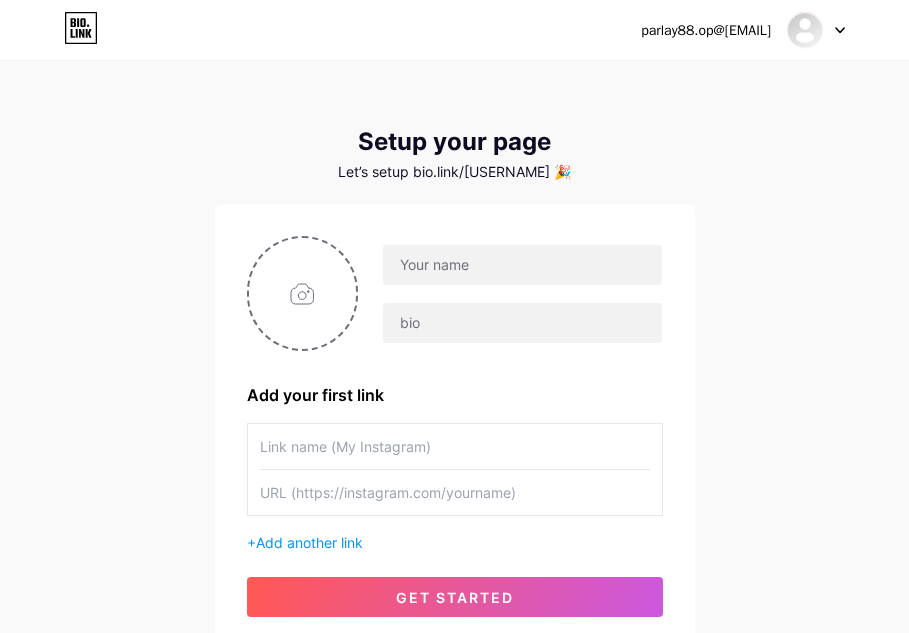 click on "bio.link/[TEXT]" at bounding box center (455, 172) 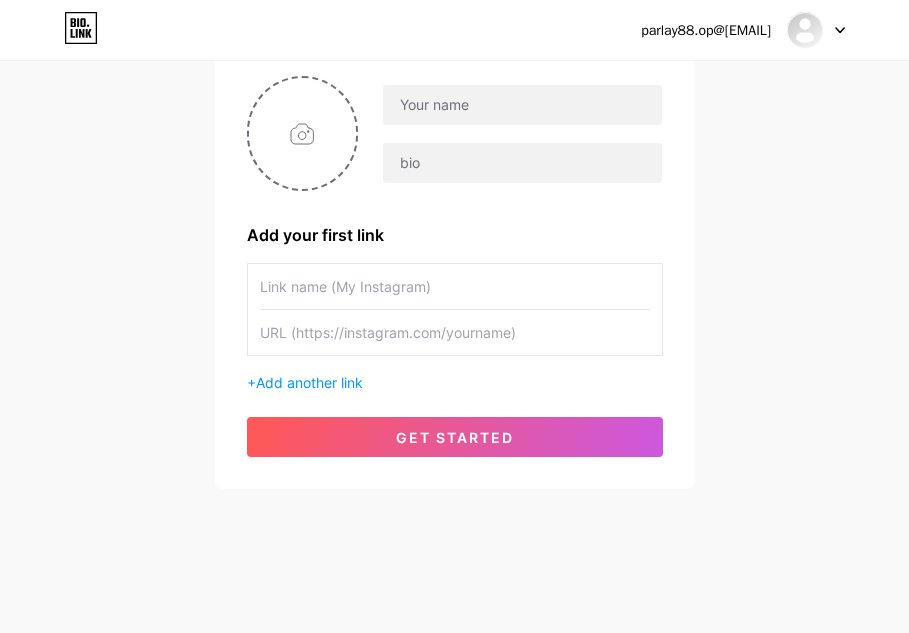 scroll, scrollTop: 0, scrollLeft: 0, axis: both 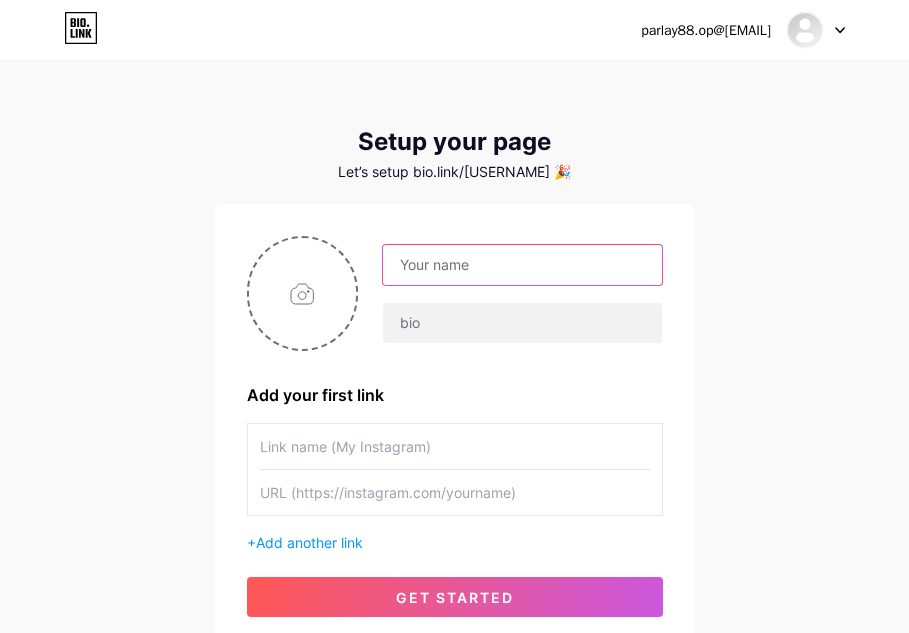 click at bounding box center (522, 265) 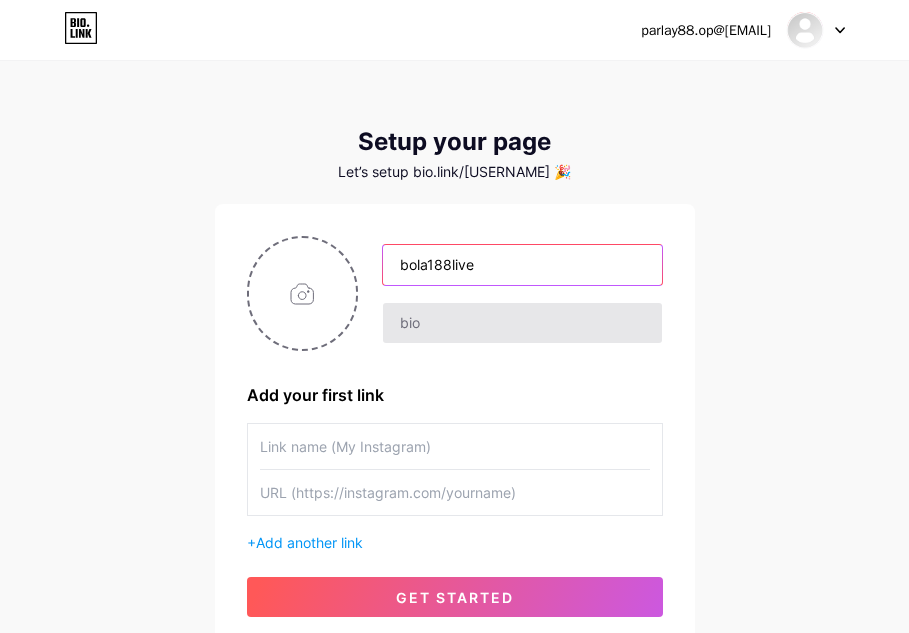 type on "bola188live" 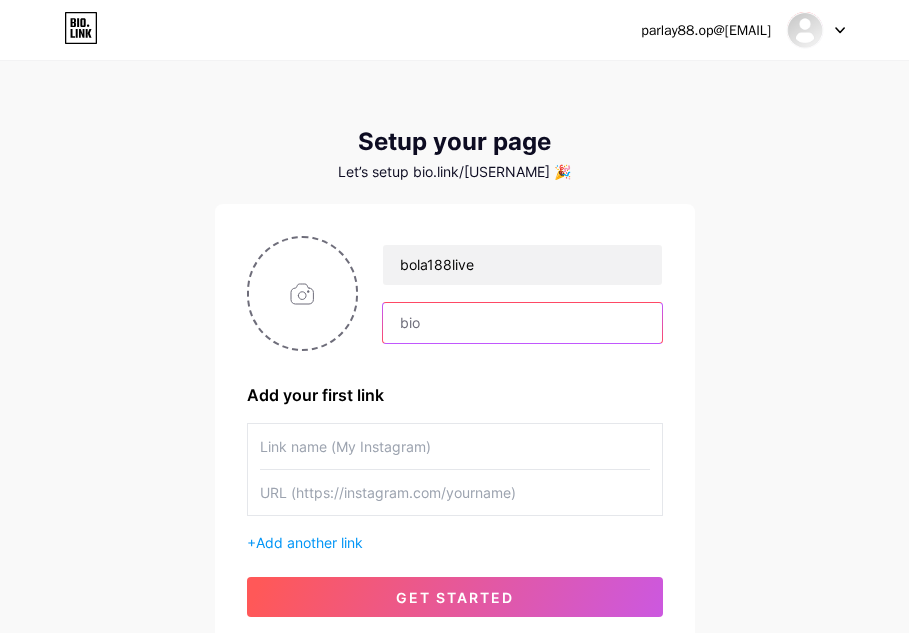 click at bounding box center [522, 323] 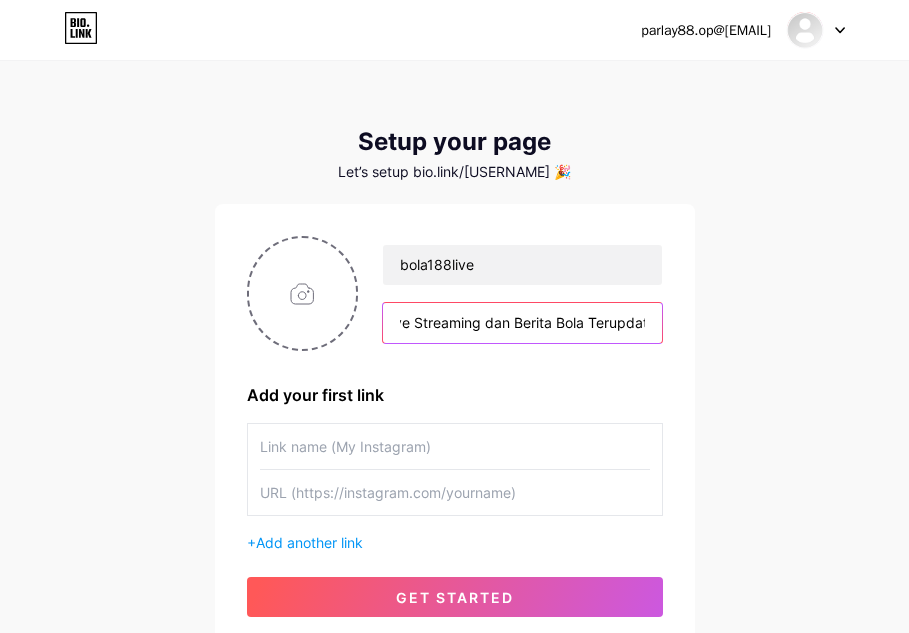 scroll, scrollTop: 0, scrollLeft: 30, axis: horizontal 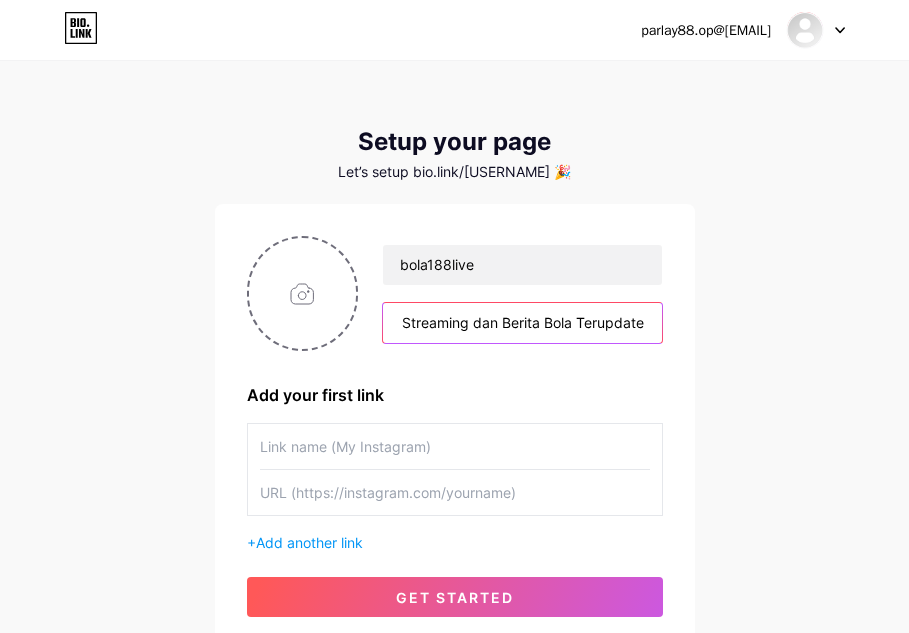 type on "Live Streaming dan Berita Bola Terupdate" 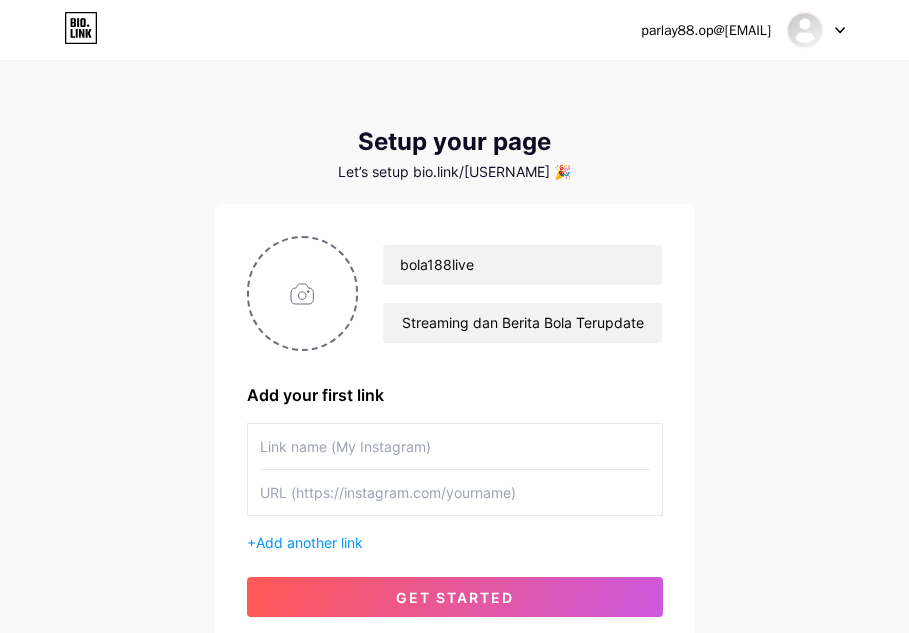 click at bounding box center (455, 446) 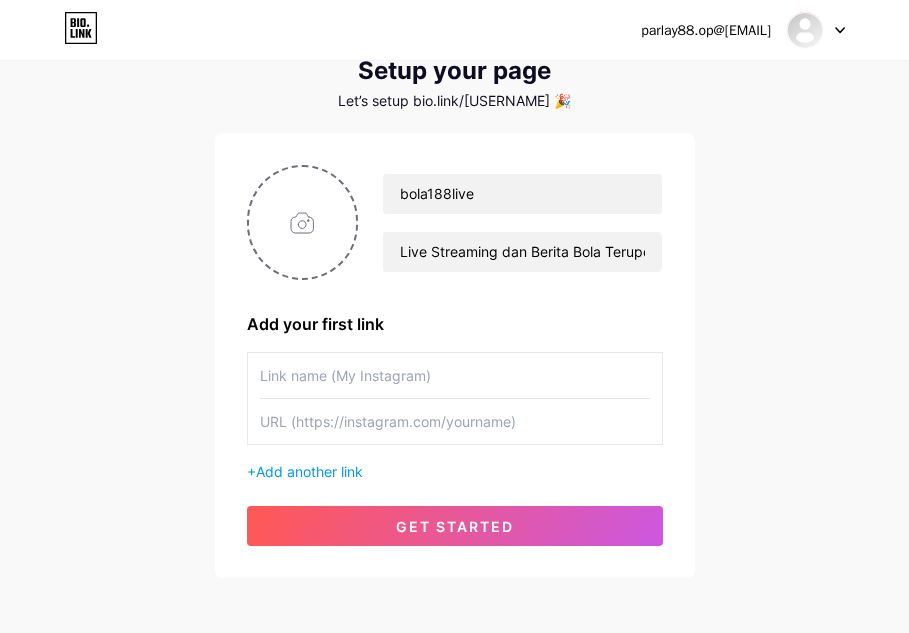 scroll, scrollTop: 160, scrollLeft: 0, axis: vertical 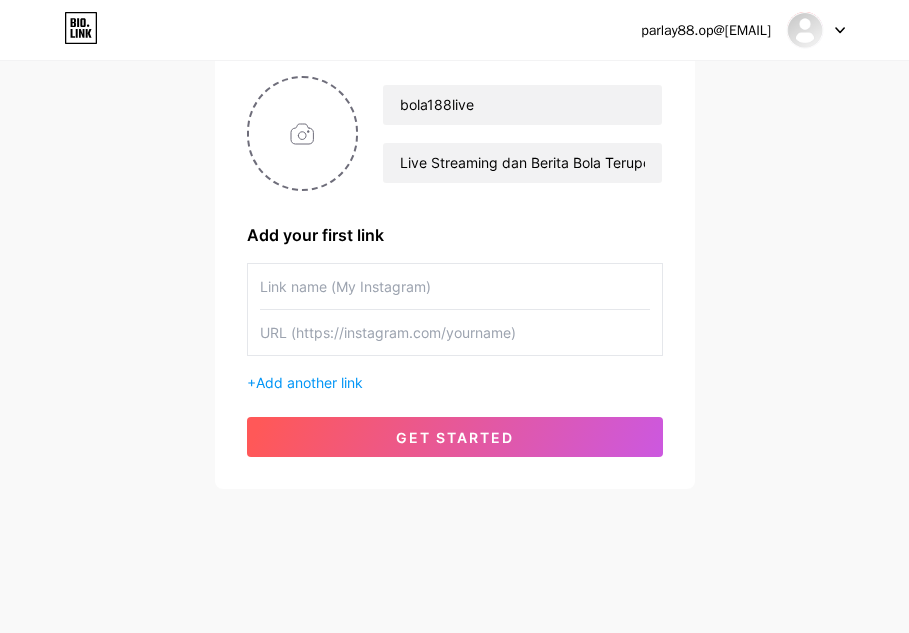 click at bounding box center (455, 332) 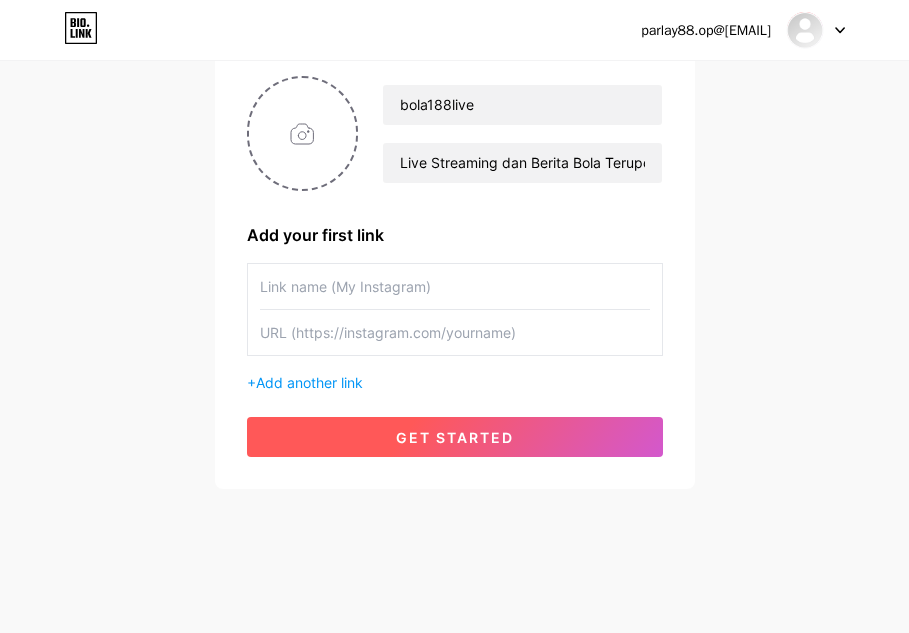 click on "get started" at bounding box center (455, 437) 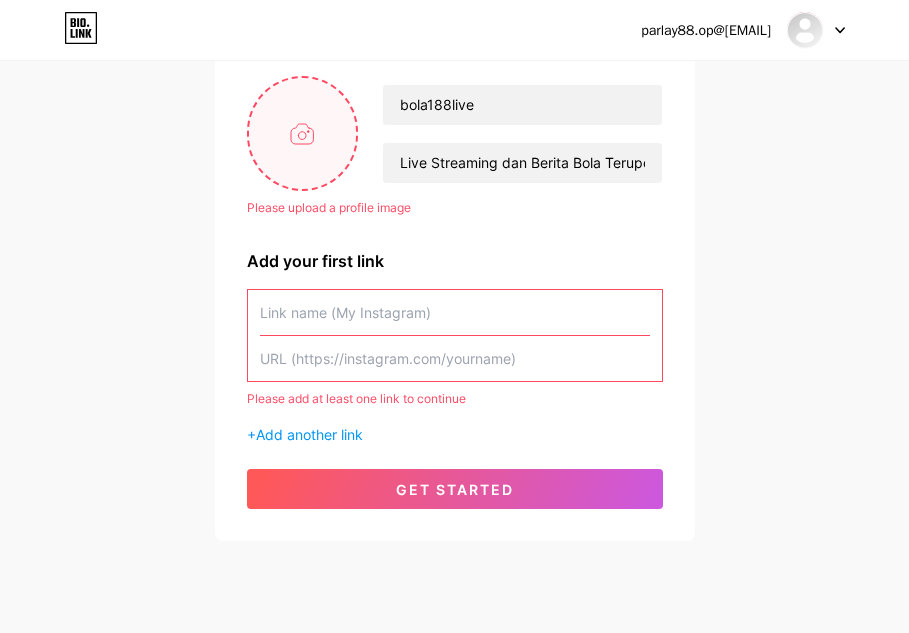 click at bounding box center [303, 133] 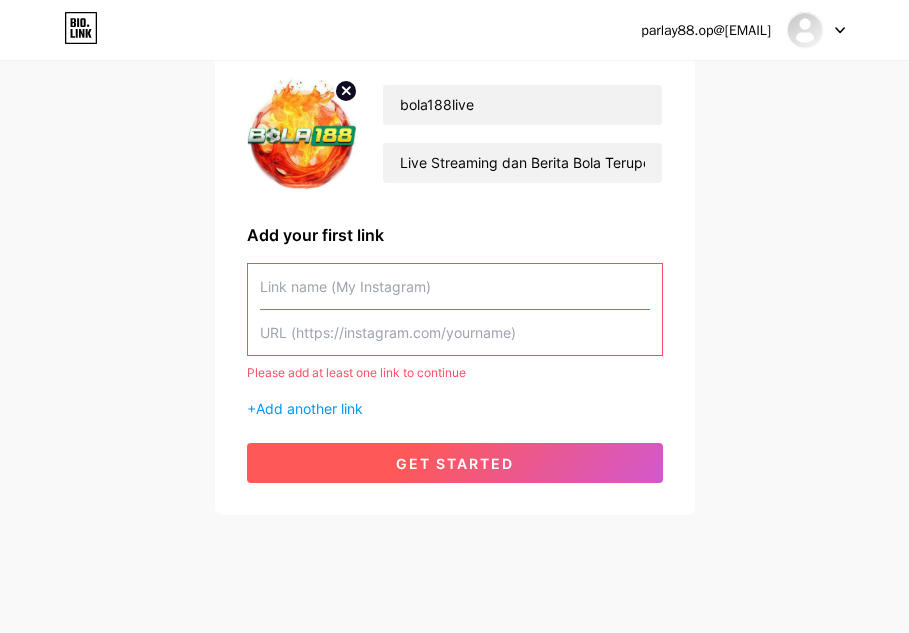 click on "get started" at bounding box center (455, 463) 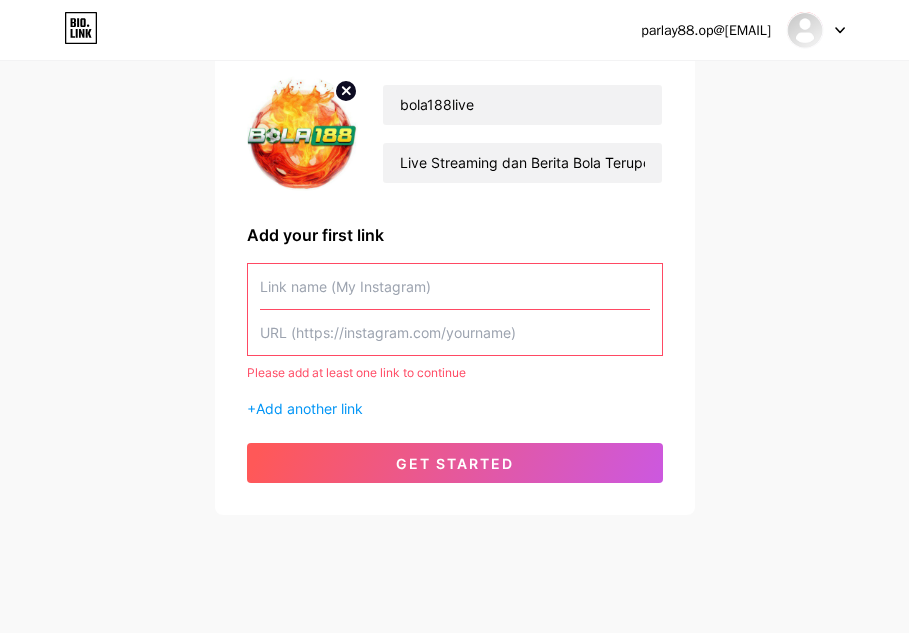 click at bounding box center (455, 286) 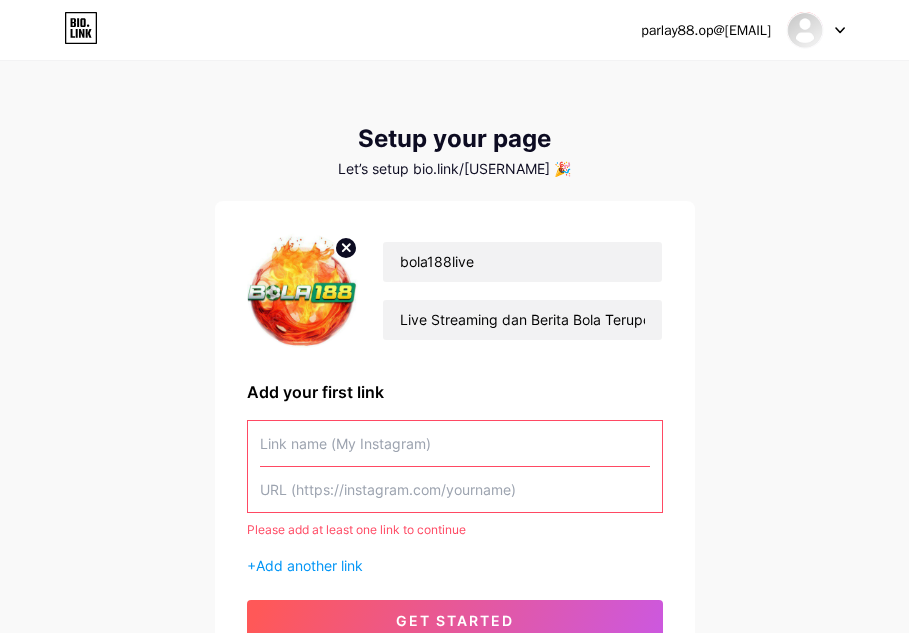 scroll, scrollTop: 0, scrollLeft: 0, axis: both 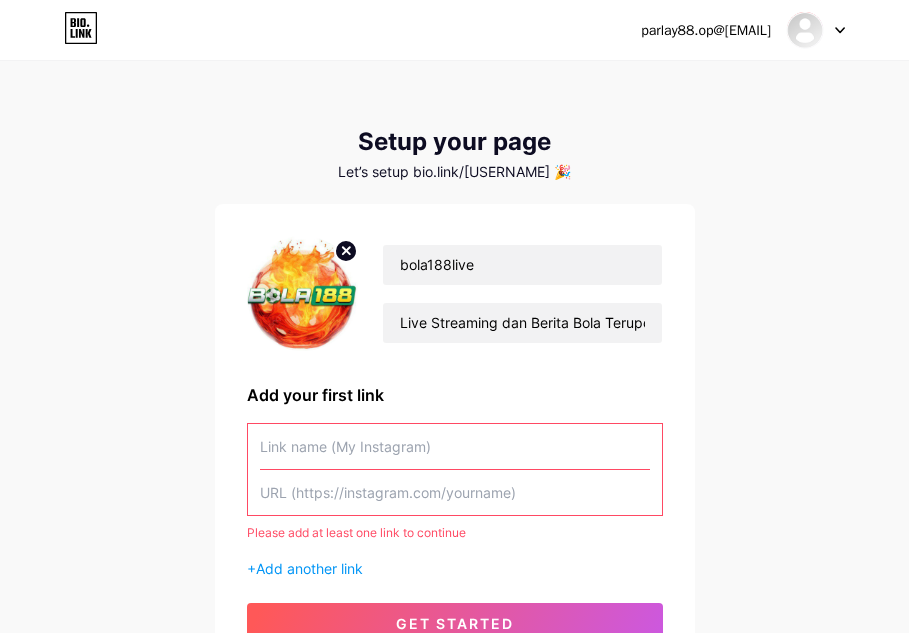 click 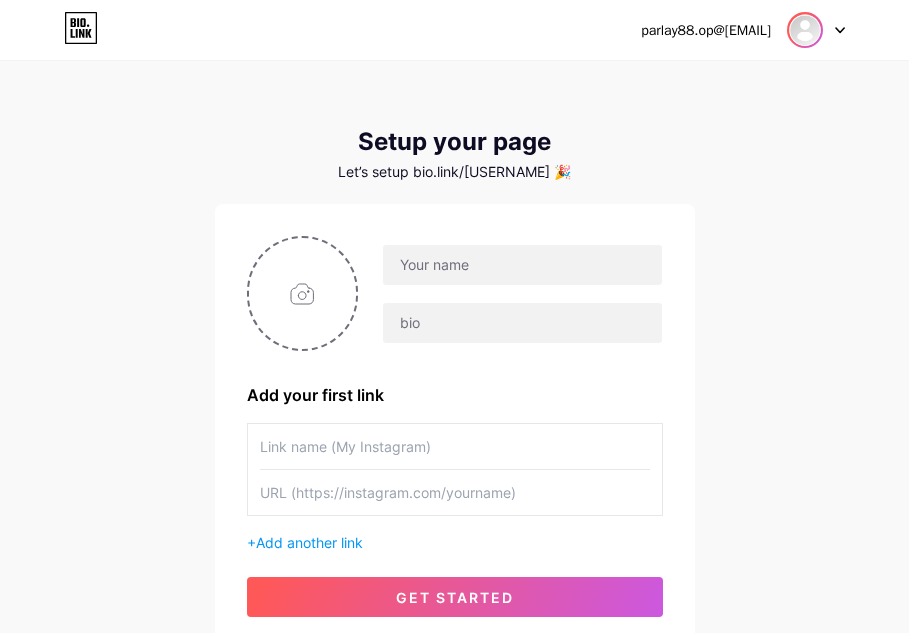 click at bounding box center [805, 30] 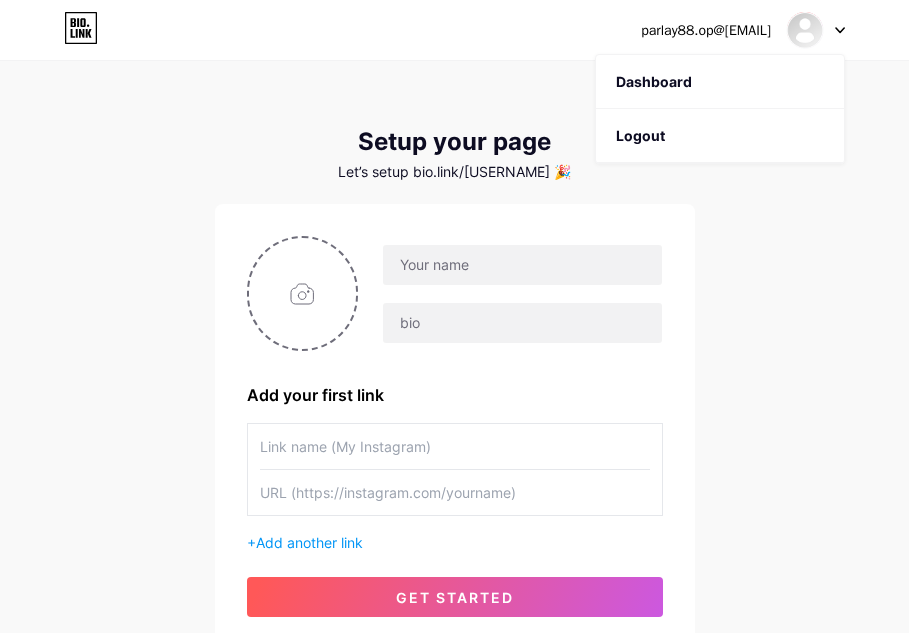 click on "parlay88.op@gmail.com           Dashboard     Logout   Setup your page   Let’s setup bio.link/dewifort 🎉                       Add your first link
+  Add another link     get started" at bounding box center [454, 356] 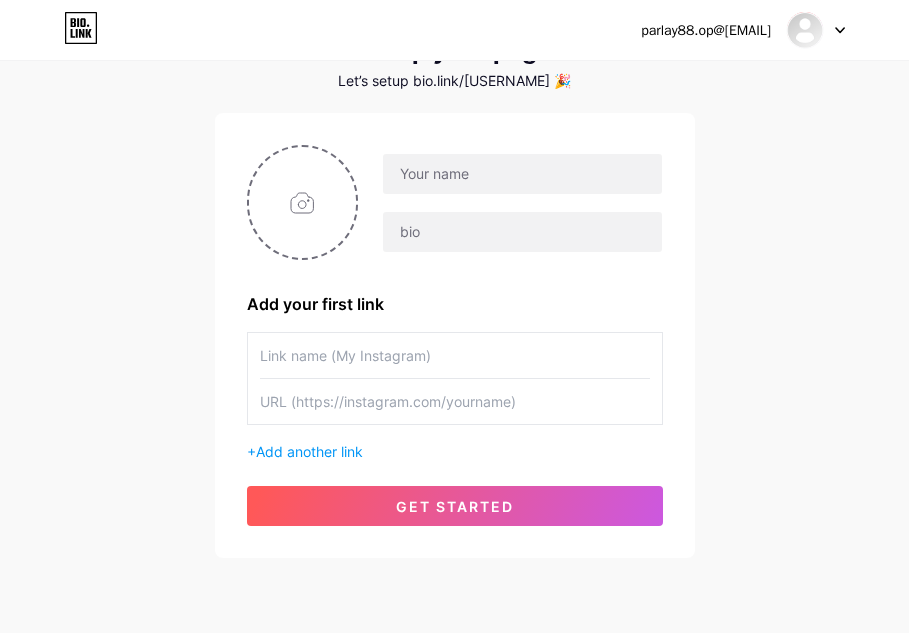 scroll, scrollTop: 160, scrollLeft: 0, axis: vertical 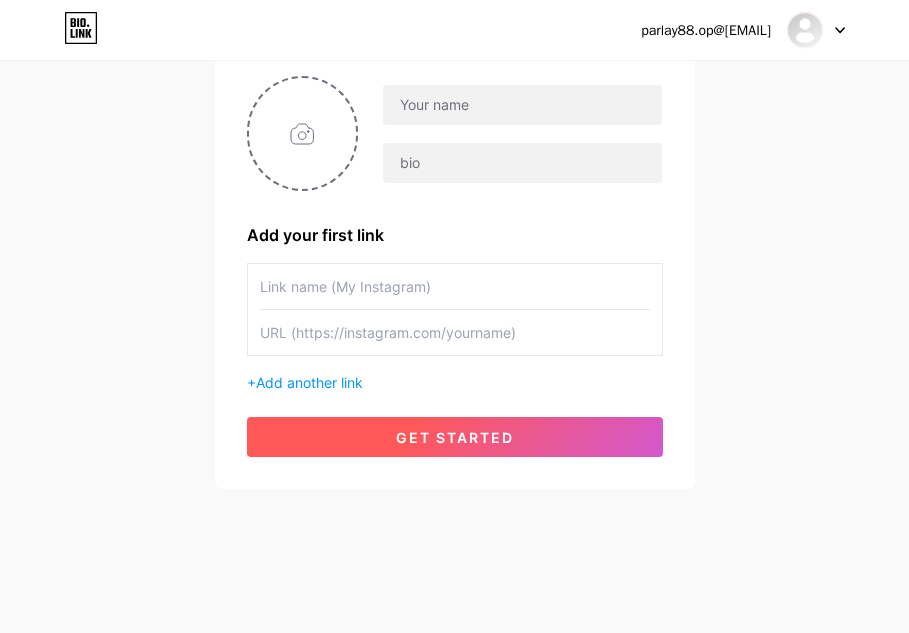 click on "get started" at bounding box center [455, 437] 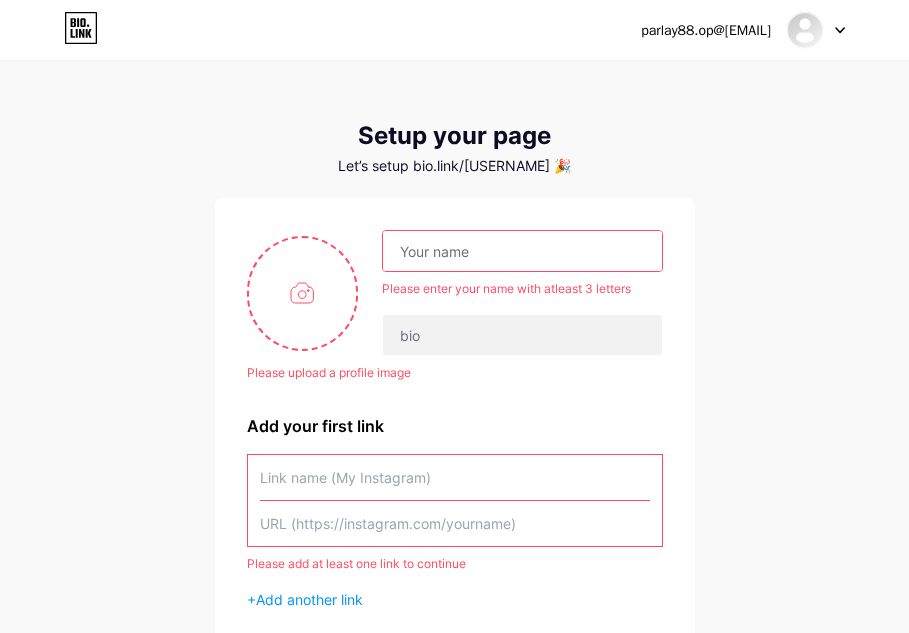 scroll, scrollTop: 0, scrollLeft: 0, axis: both 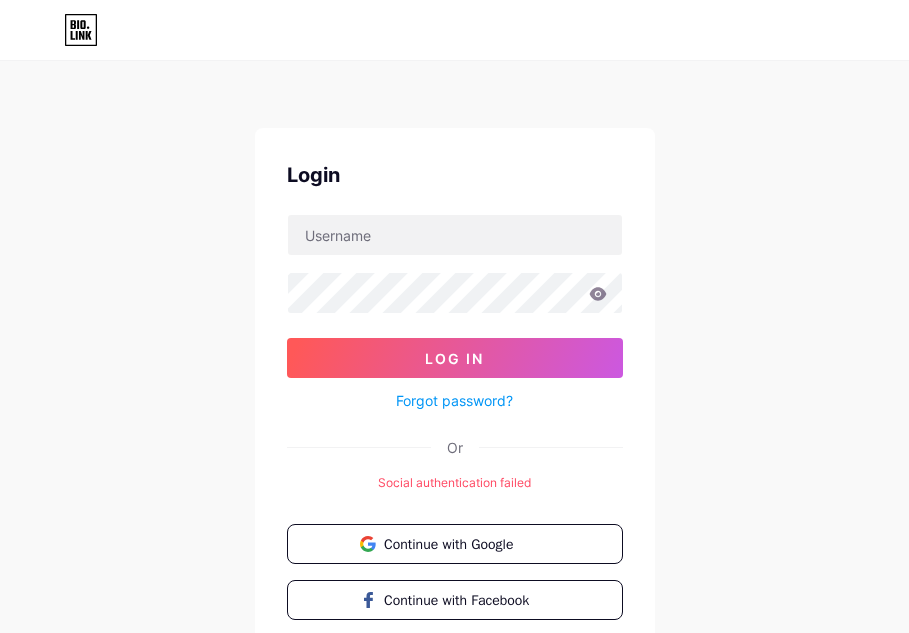 click on "Login                   Log In
Forgot password?
Or     Social authentication failed   Continue with Google     Continue with Facebook
Continue with Apple" at bounding box center [454, 386] 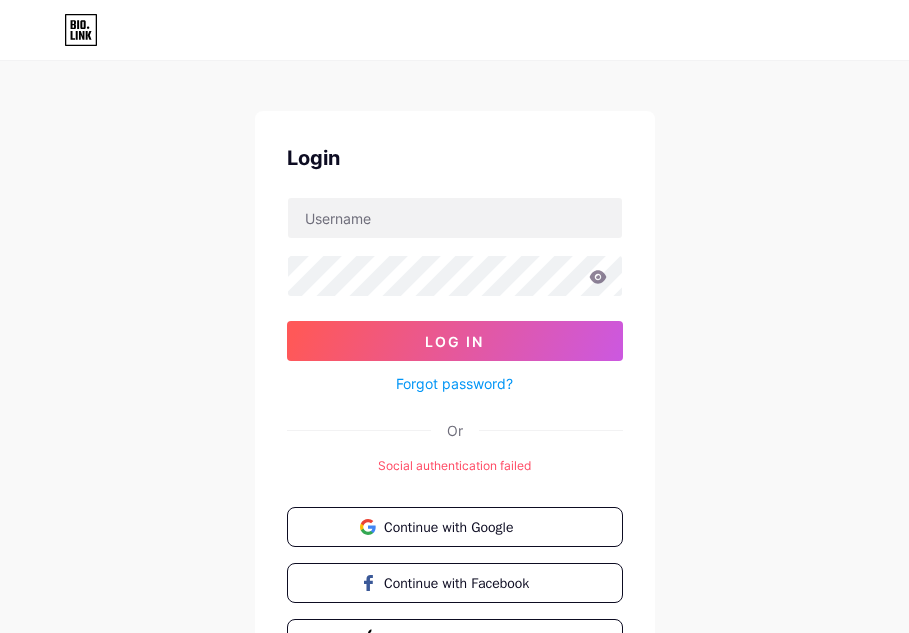 scroll, scrollTop: 0, scrollLeft: 0, axis: both 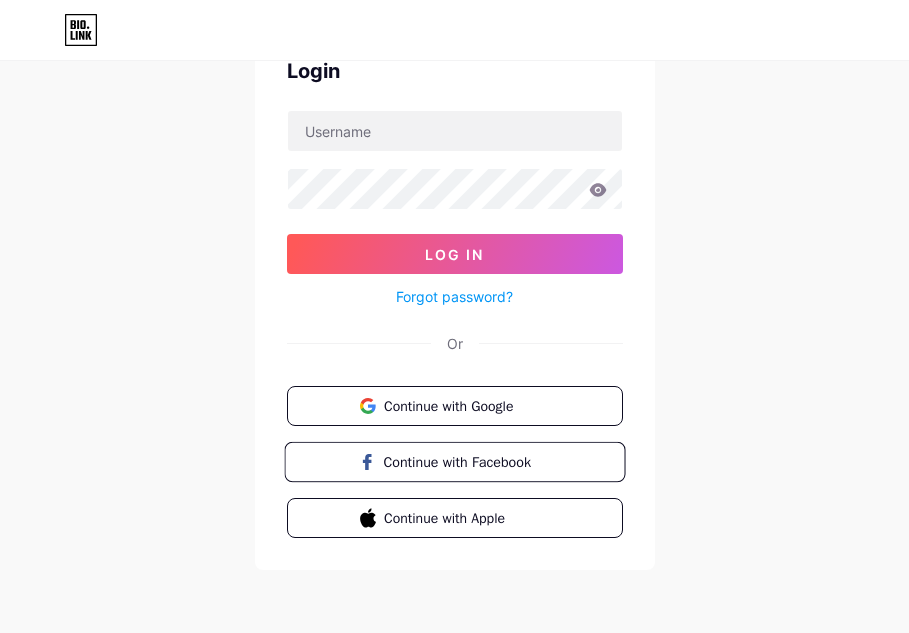 click on "Continue with Facebook" at bounding box center [466, 461] 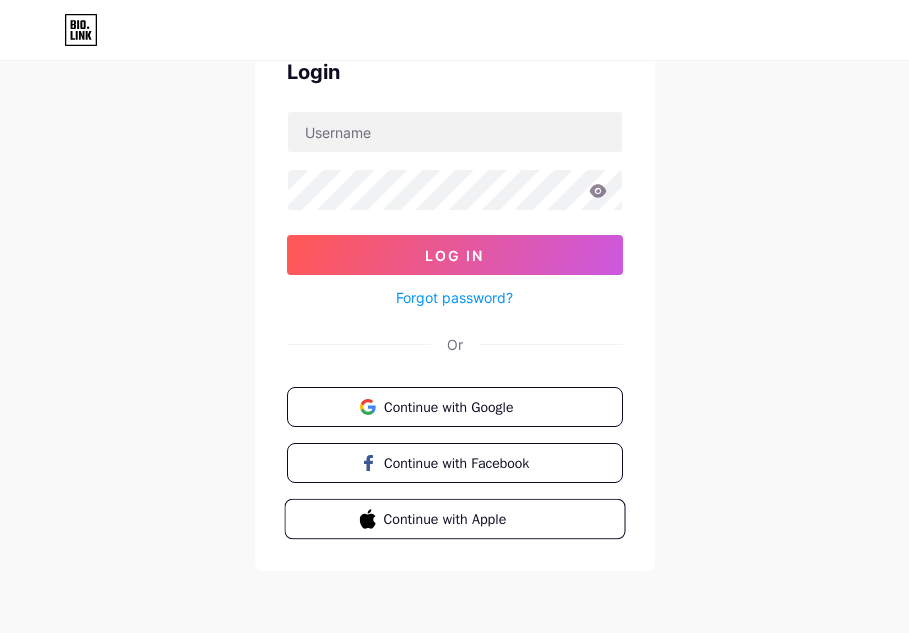 scroll, scrollTop: 104, scrollLeft: 0, axis: vertical 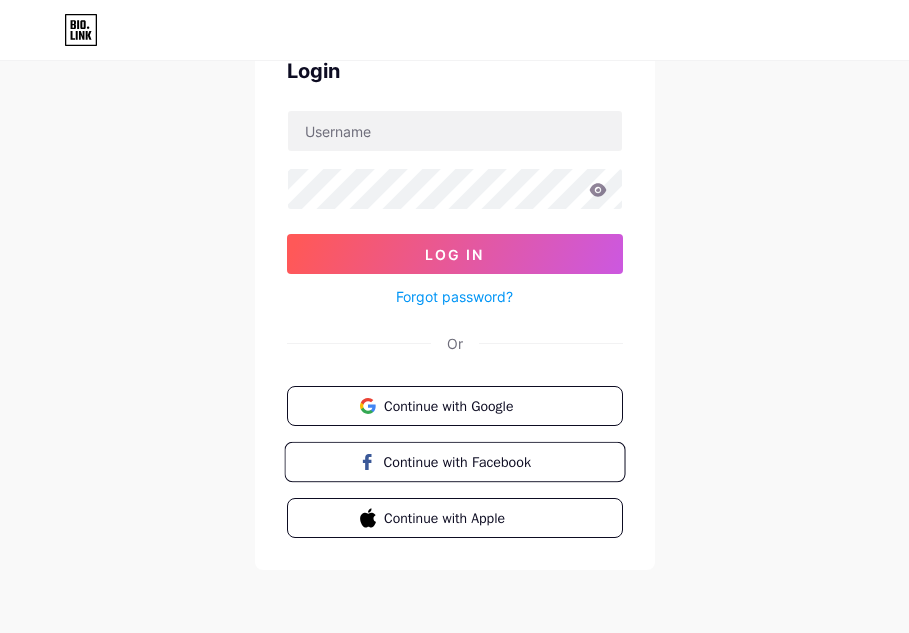 click on "Continue with Facebook" at bounding box center [466, 461] 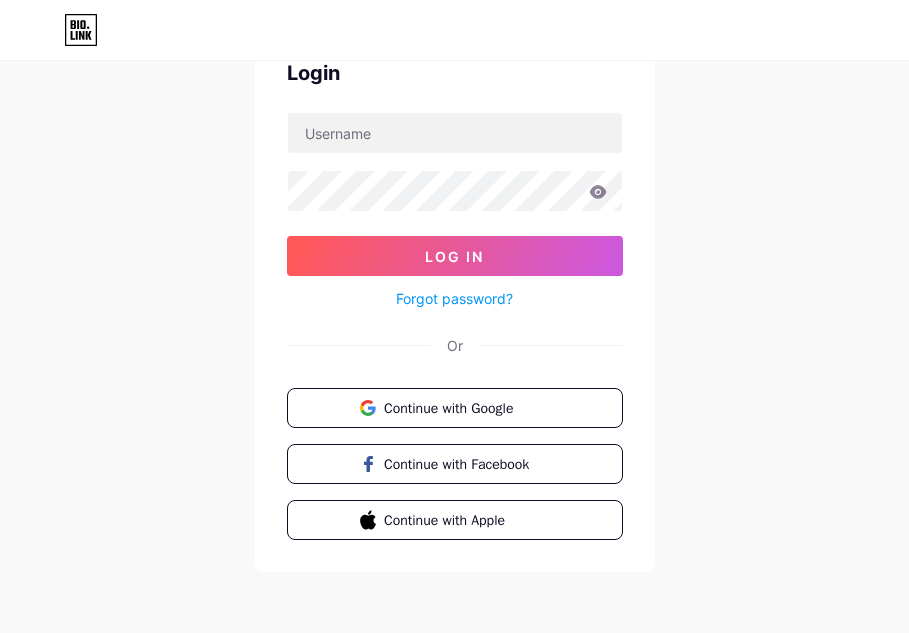 scroll, scrollTop: 104, scrollLeft: 0, axis: vertical 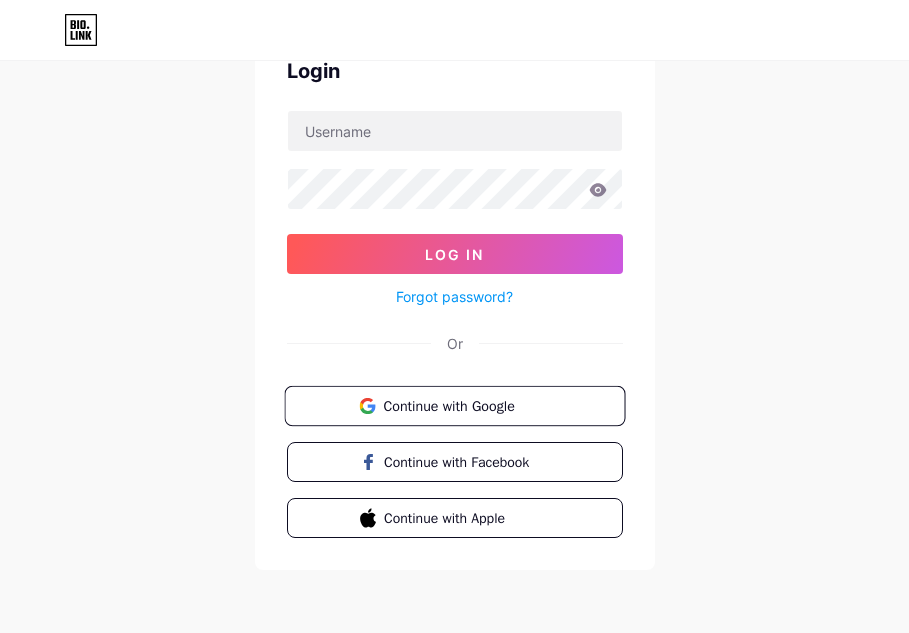 click on "Continue with Google" at bounding box center [454, 406] 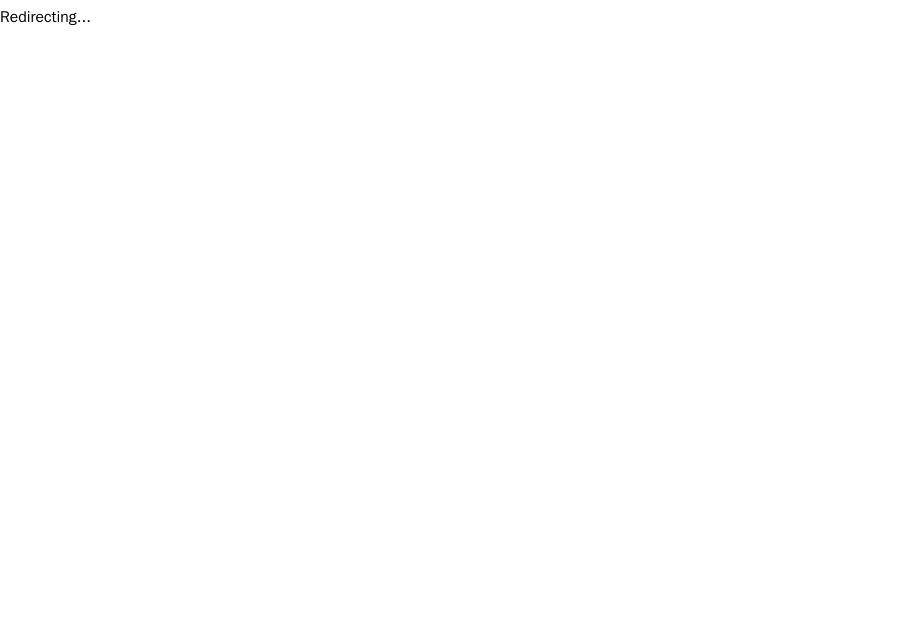 scroll, scrollTop: 0, scrollLeft: 0, axis: both 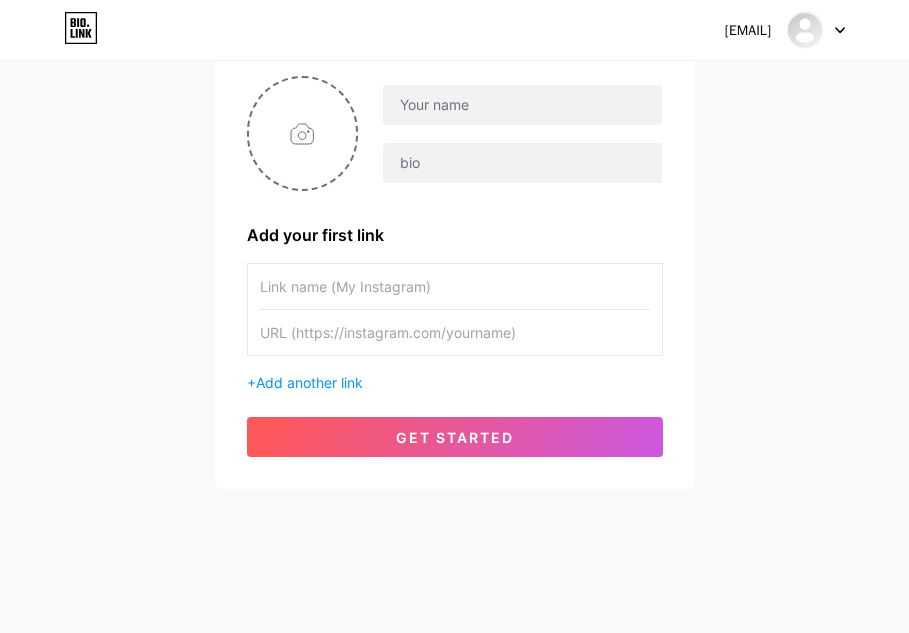 click at bounding box center (455, 286) 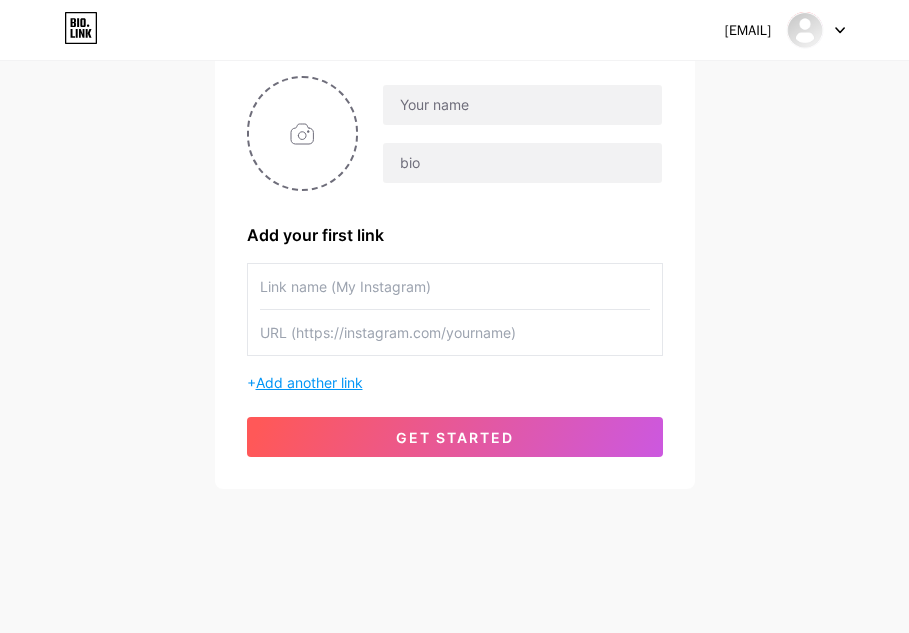 click on "Add another link" at bounding box center [309, 382] 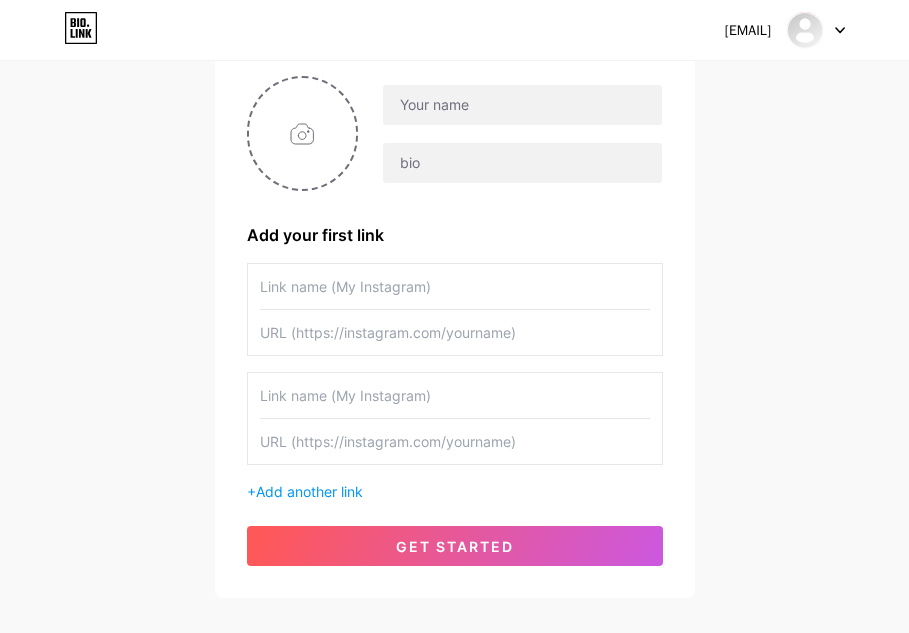 click at bounding box center (455, 286) 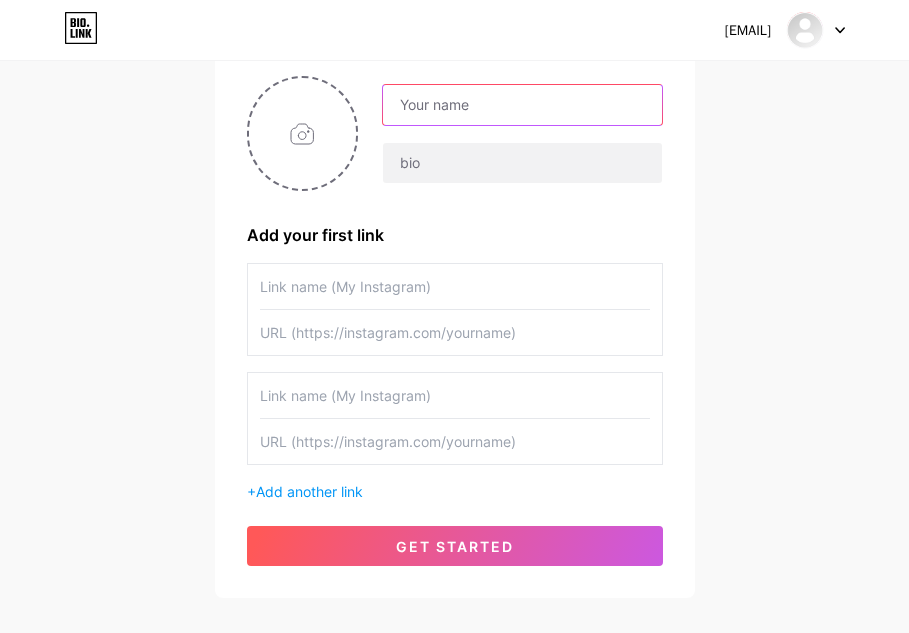 click at bounding box center (522, 105) 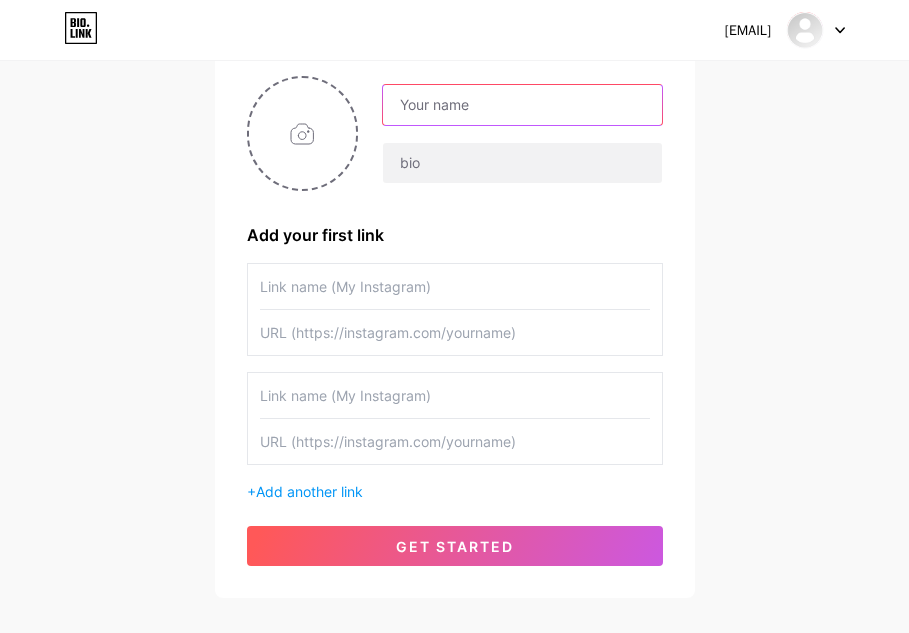 type on "bola188live" 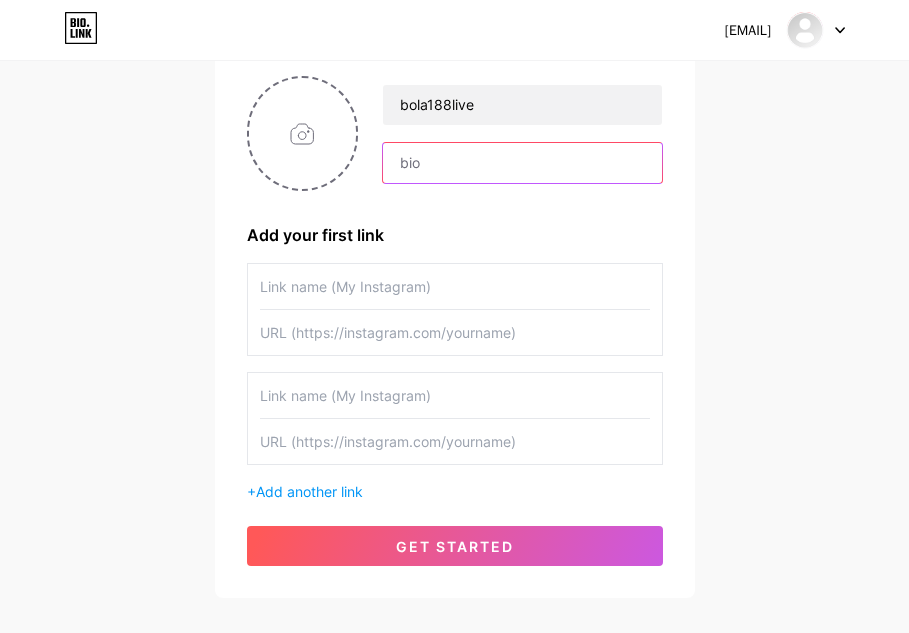 click at bounding box center (522, 163) 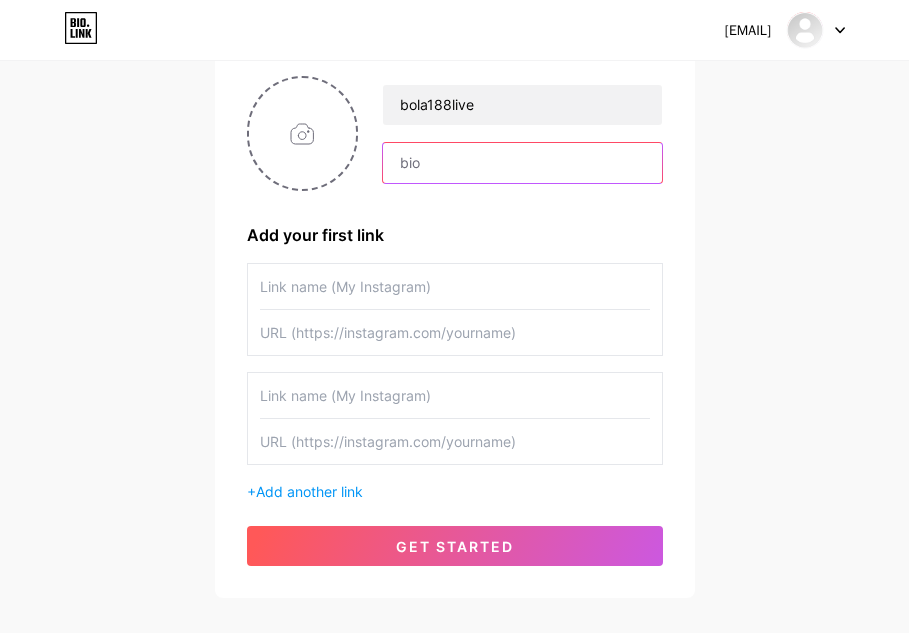 type on "Live Streaming dan Berita Bola Terupdate" 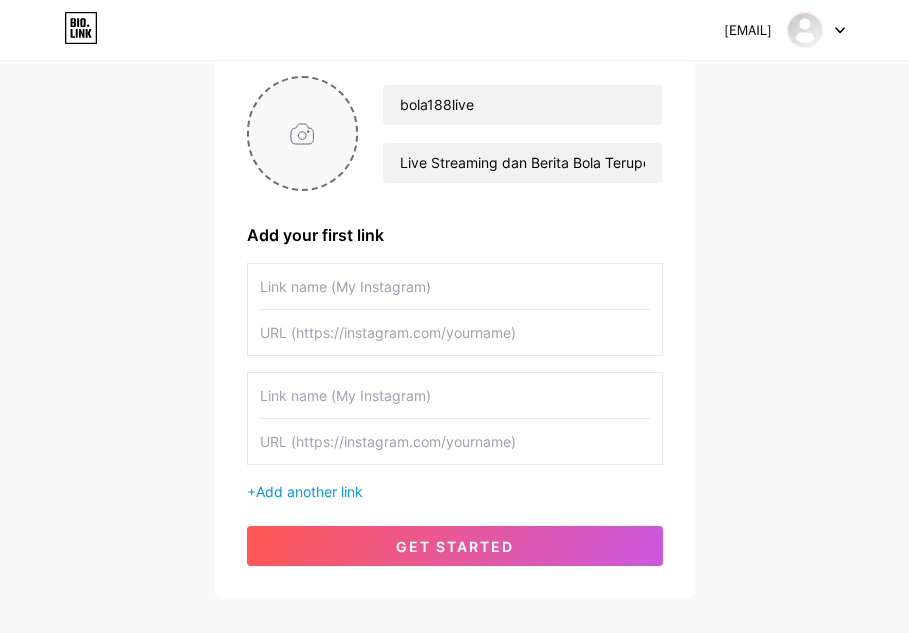 click at bounding box center [303, 133] 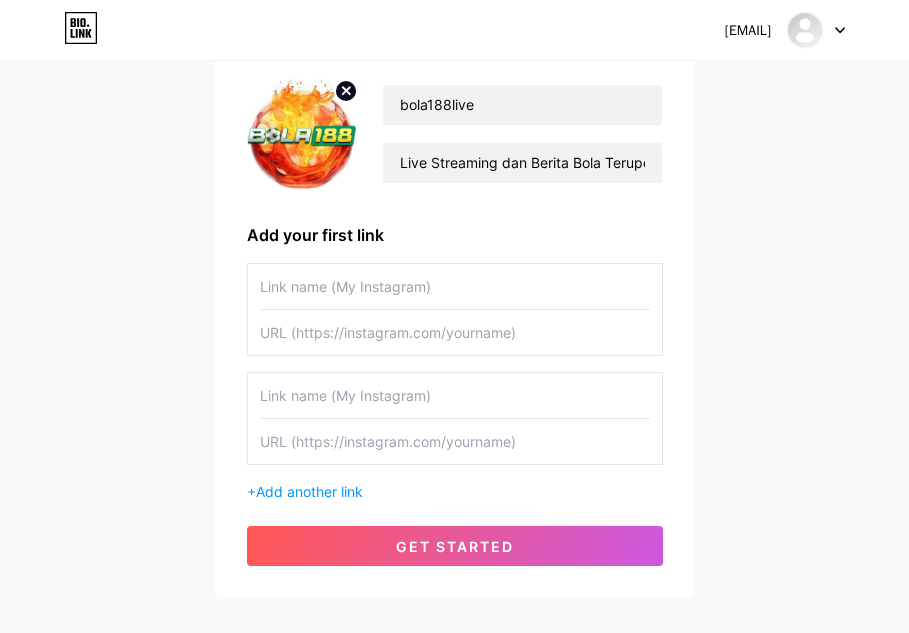 click at bounding box center (455, 286) 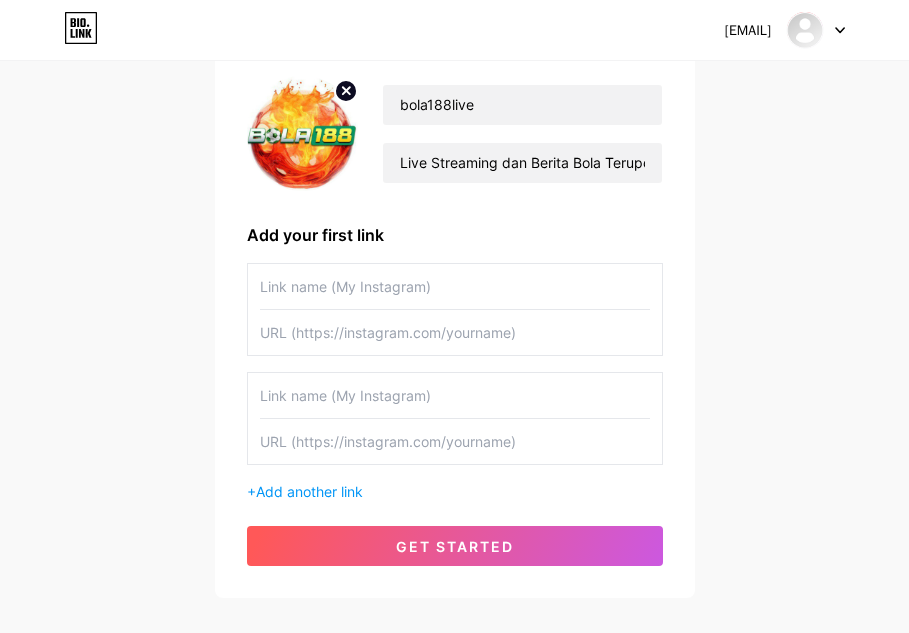 paste on "https://www.instagram.com/sibola.official/" 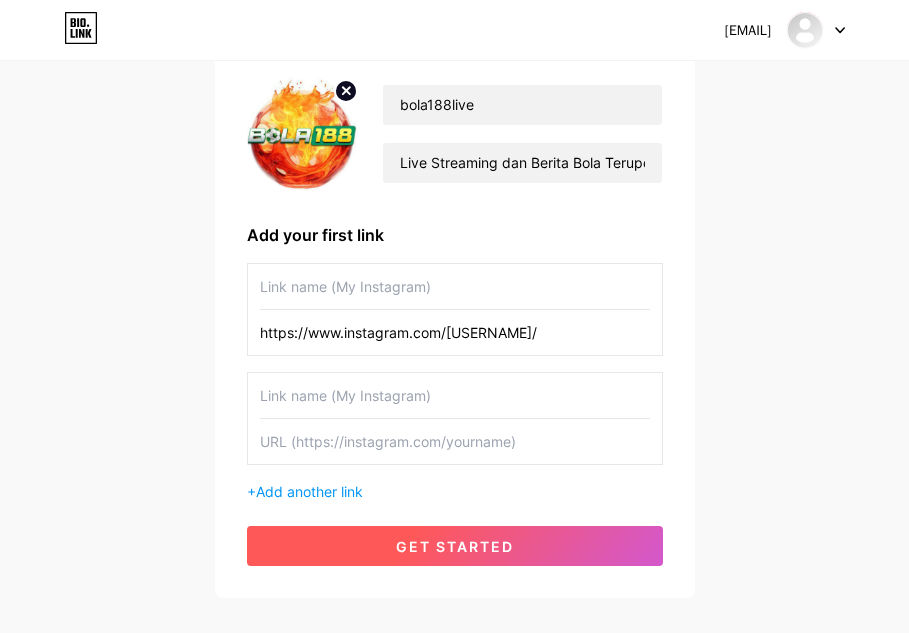 type on "https://www.instagram.com/sibola.official/" 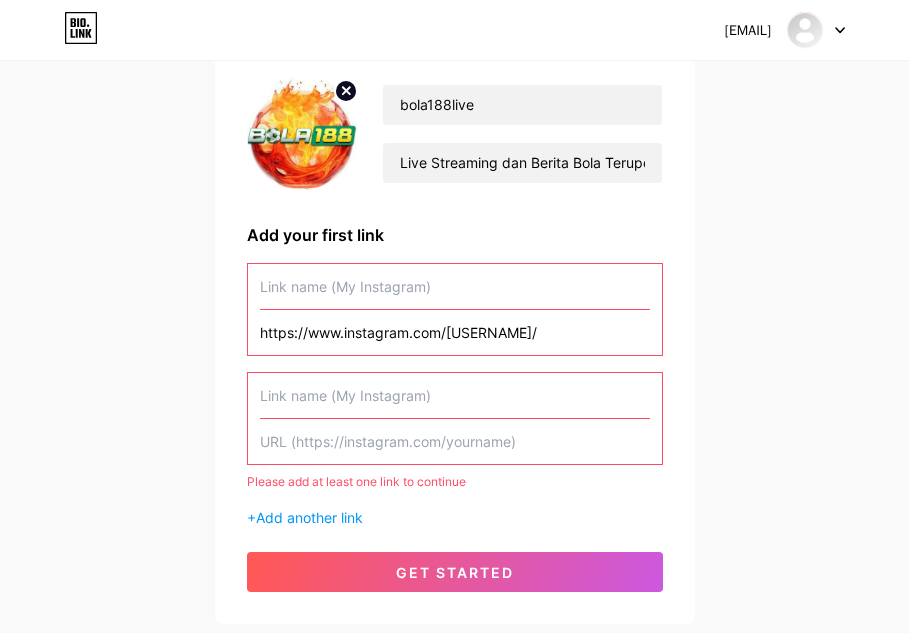 scroll, scrollTop: 0, scrollLeft: 0, axis: both 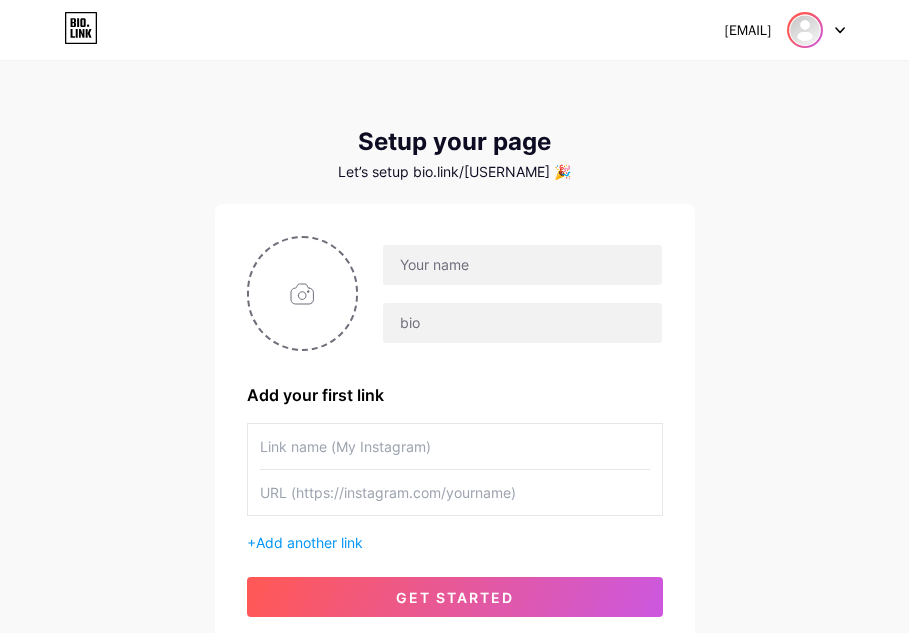 click at bounding box center [805, 30] 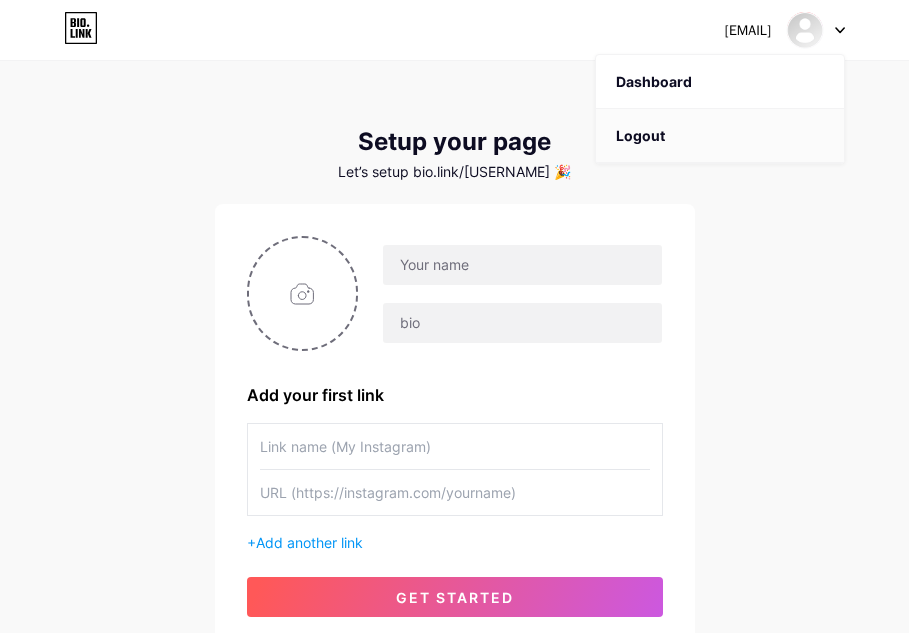 click on "Logout" at bounding box center (720, 136) 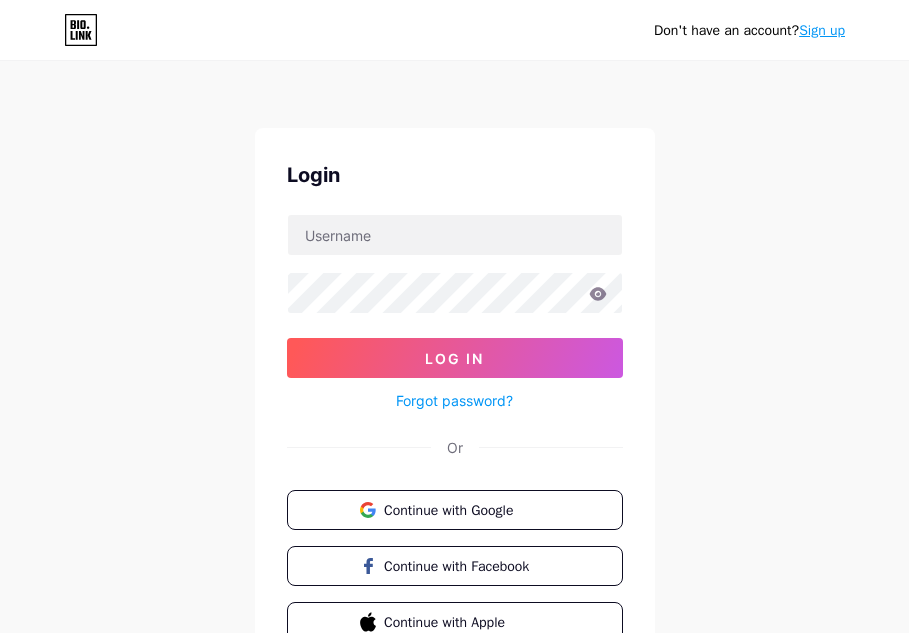 click on "Don't have an account?  Sign up" at bounding box center [454, 30] 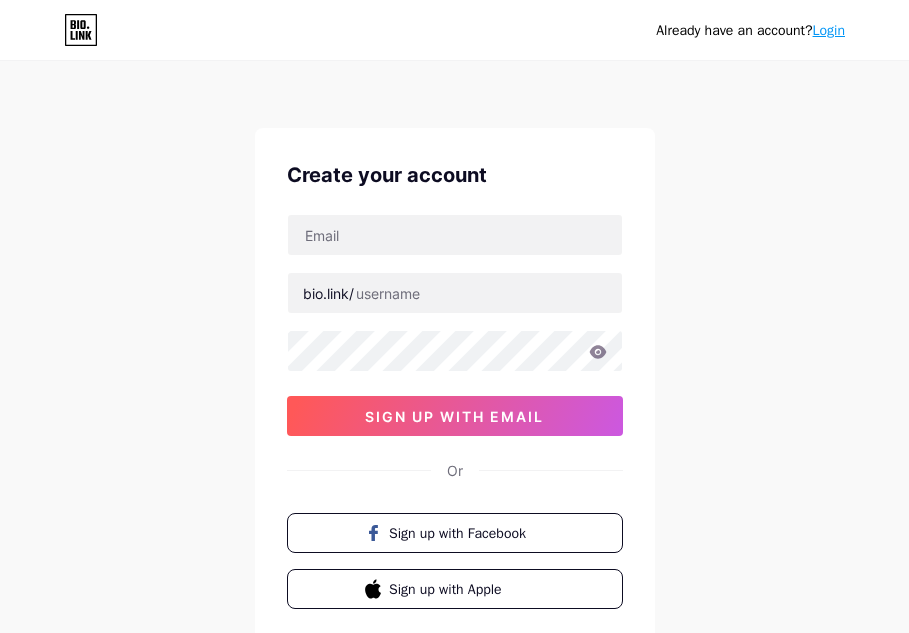 click on "bio.link/                   0cAFcWeA6xnjM3ivr8RtP8wn4BCGZXOqgxE1OfNVF_CcLx1xLKwmj-P-Aa-F5R-bElIOw-kKGziZGNvrwzZEqD-LpymwJGpwQciL1IOs-2pNpwgGw9bQ7QOMZkvBwShN-3DP2cCsKiZINrNnNGDfoZrJRbWL5IRjvk-gLYPEG-BTkKRSMTVWAlaiDDEhhTLsG9wdxl5PeyCv1kvRWesVtHWuozYT1cmxFpQE2Lpolft1KD5opm3eJWlIsvHCh_YGrP-JoefXvprl7AI9_B-f8kUfxApHgngXXc9yljR9U0CAdpxibYIbP3RfpIHbGsaYPWMICbWoN0T6WMsnITlTgEqkYGnBDHElWeeZp3yi5UyzfwZ00Z-0bbi8yPXZHr8nyC0NzWpWiwnZxrvqkmDT93AmFX9f3vAKz3OHLvAKUqIoEMiAlXwvJhDmEPqYVHVpF2hzU_M6i3WzOlYvFw_BbbYIvnmDRv1-Tjx8pRK11YsqrCS9L7NFczYx2IYtlzwZXJGuKm3q-fhvvtCC6n5a0baUUueTfMW0ntCW7DtfLGSRL1Z0m0lh-7w31YFZa867WzW6MNrBLQNLSE3DvPJuteMhbKeZAyegRGFE-kxFfJ_LVNzHE58soXzcbQfXbmaSOUt8ry75EQdASLMlun9Bxp1a7nkHgtusub8XksPep1qOBxkCklrrIETHOigTD3QrzAvZ2uaGLlywnOu8k_NElY2U9lfgDdtMVKxj7T_0rmcrpDYyk2jyp_yuedCvBVpLKtpyXFZMjsY6Ao     sign up with email" at bounding box center [455, 325] 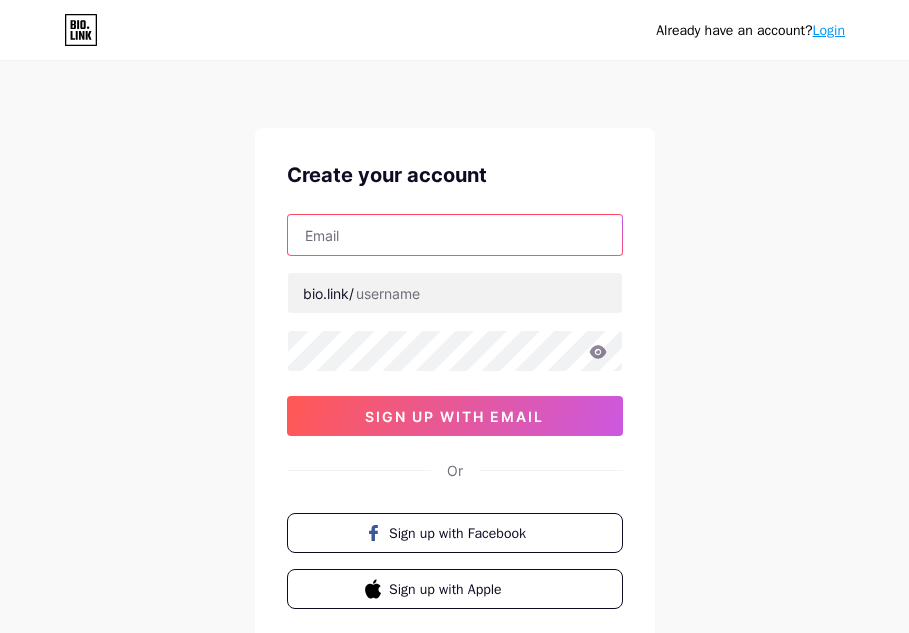 click at bounding box center [455, 235] 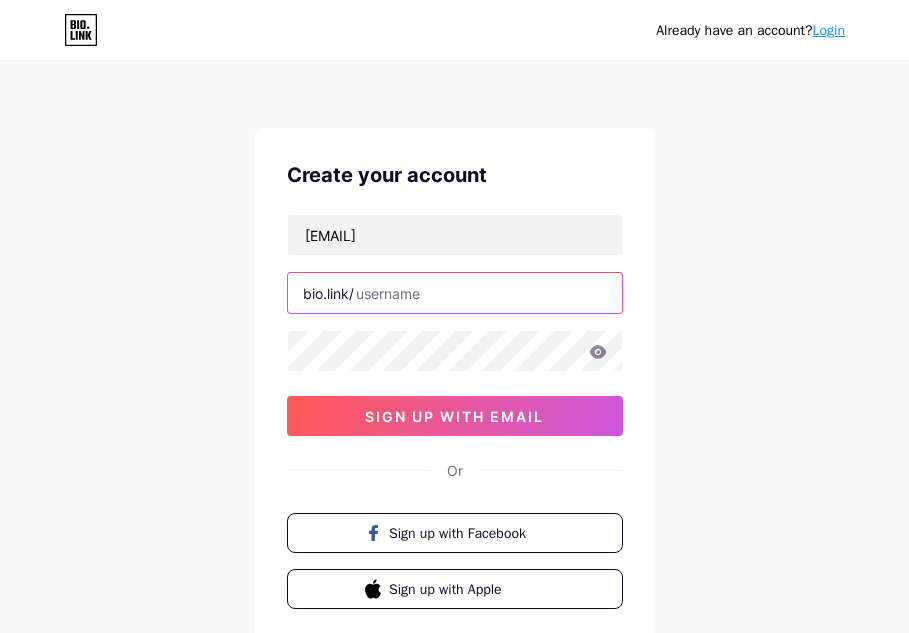 click at bounding box center [455, 293] 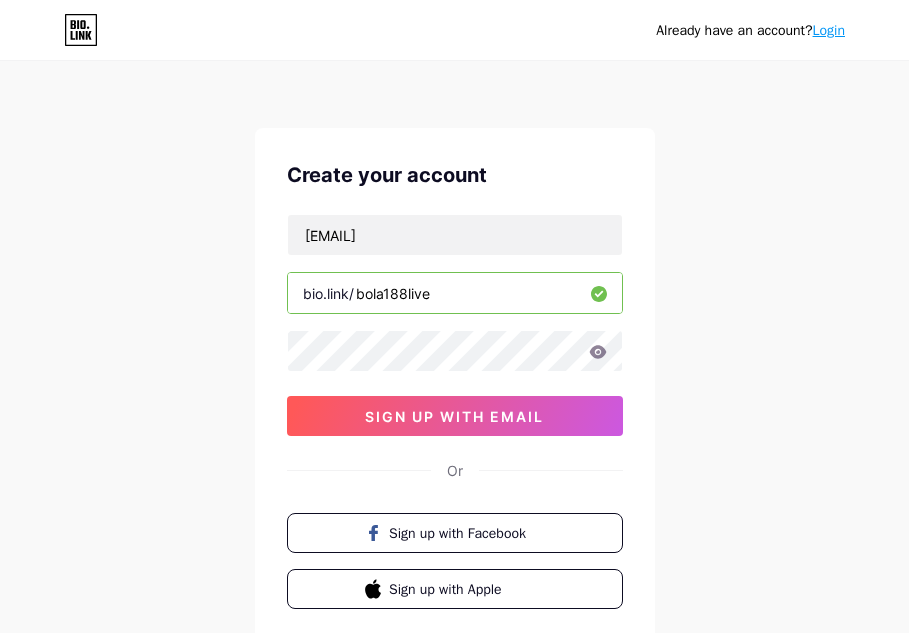 type on "bola188live" 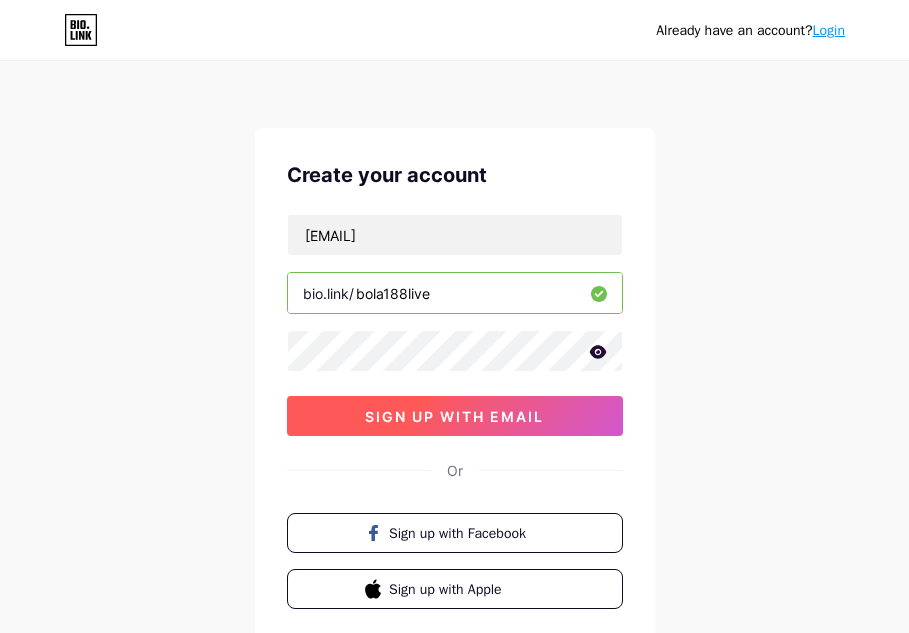 click on "sign up with email" at bounding box center [454, 416] 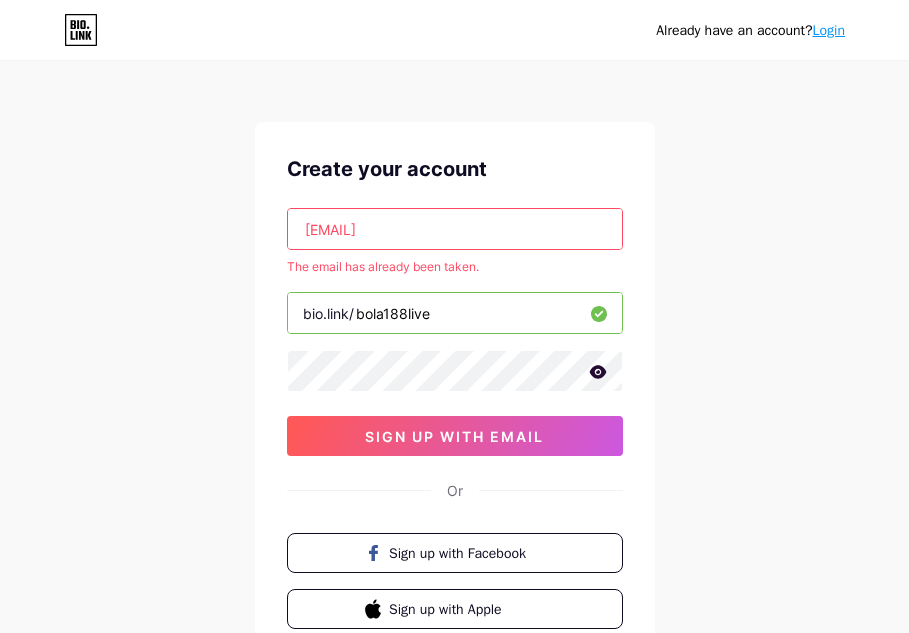 scroll, scrollTop: 0, scrollLeft: 0, axis: both 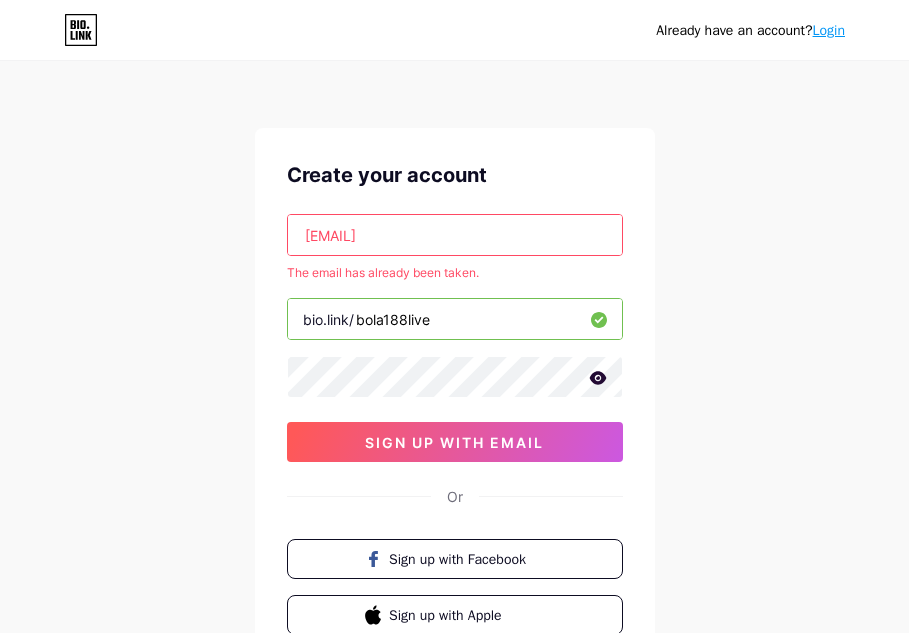 click on "Login" at bounding box center [829, 30] 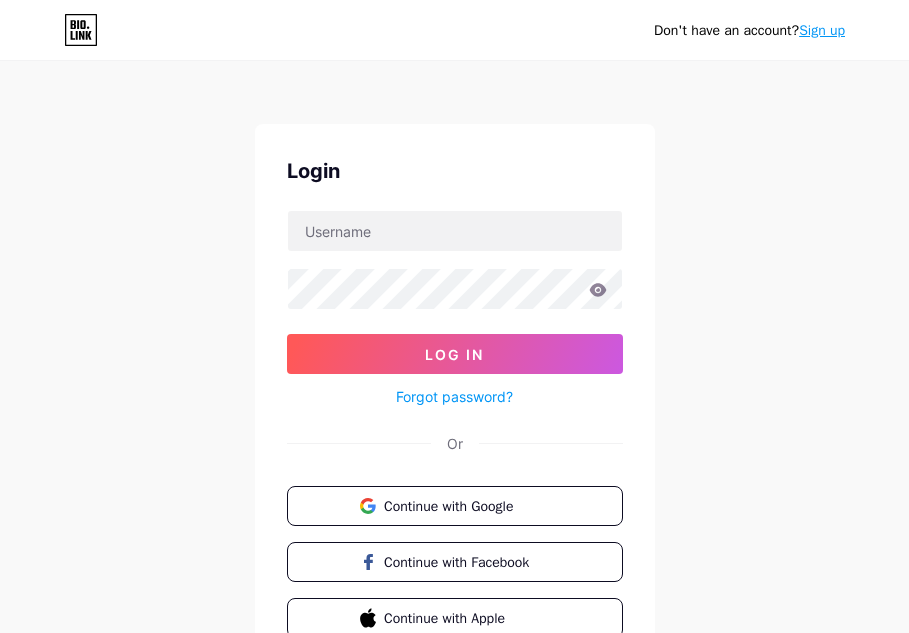 scroll, scrollTop: 0, scrollLeft: 0, axis: both 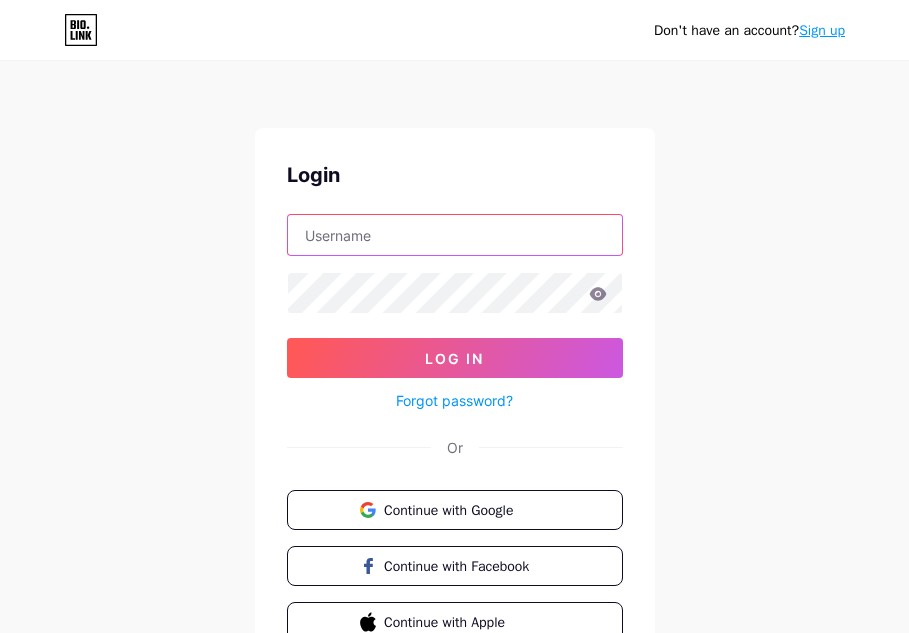 click at bounding box center [455, 235] 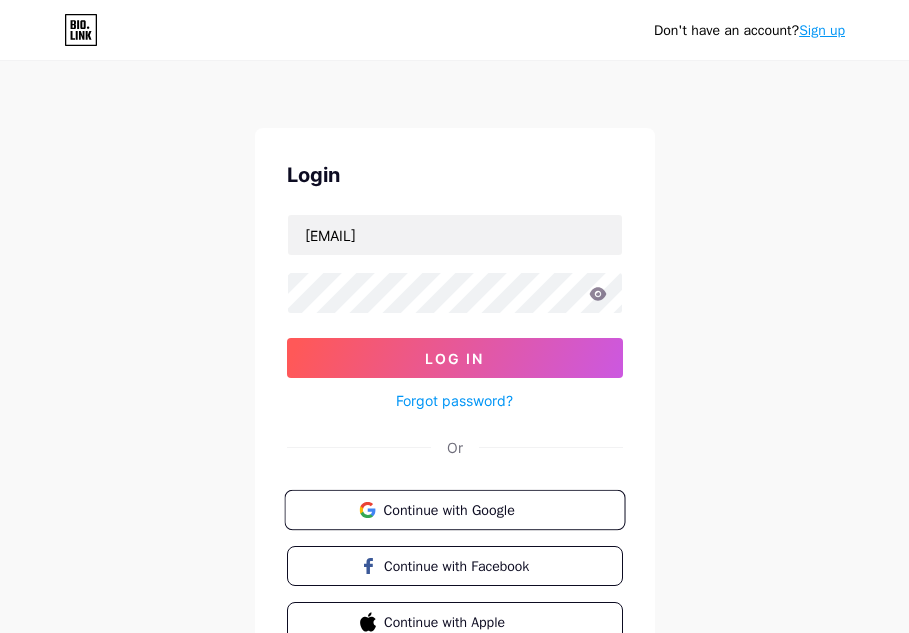 click on "Continue with Google" at bounding box center [466, 509] 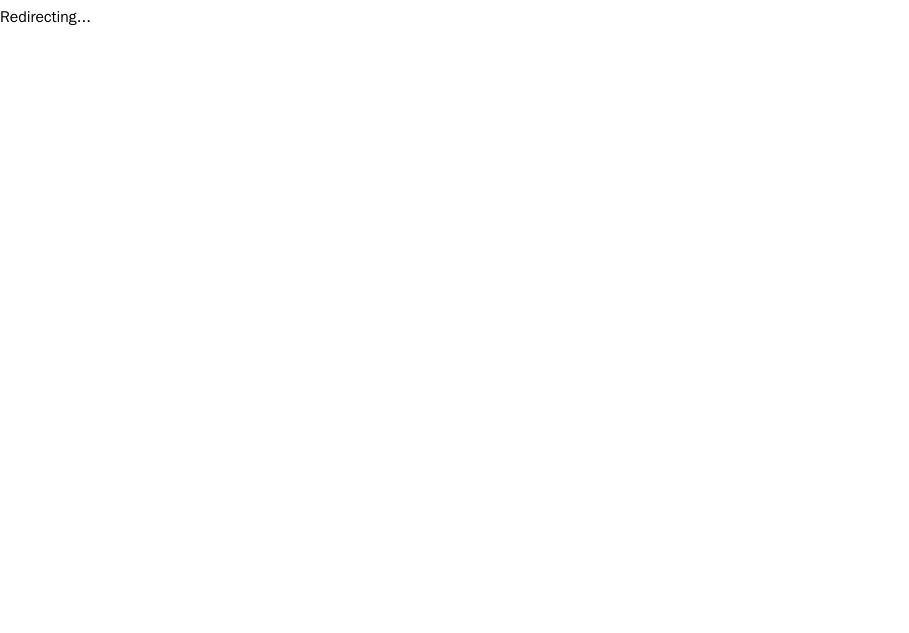 scroll, scrollTop: 0, scrollLeft: 0, axis: both 